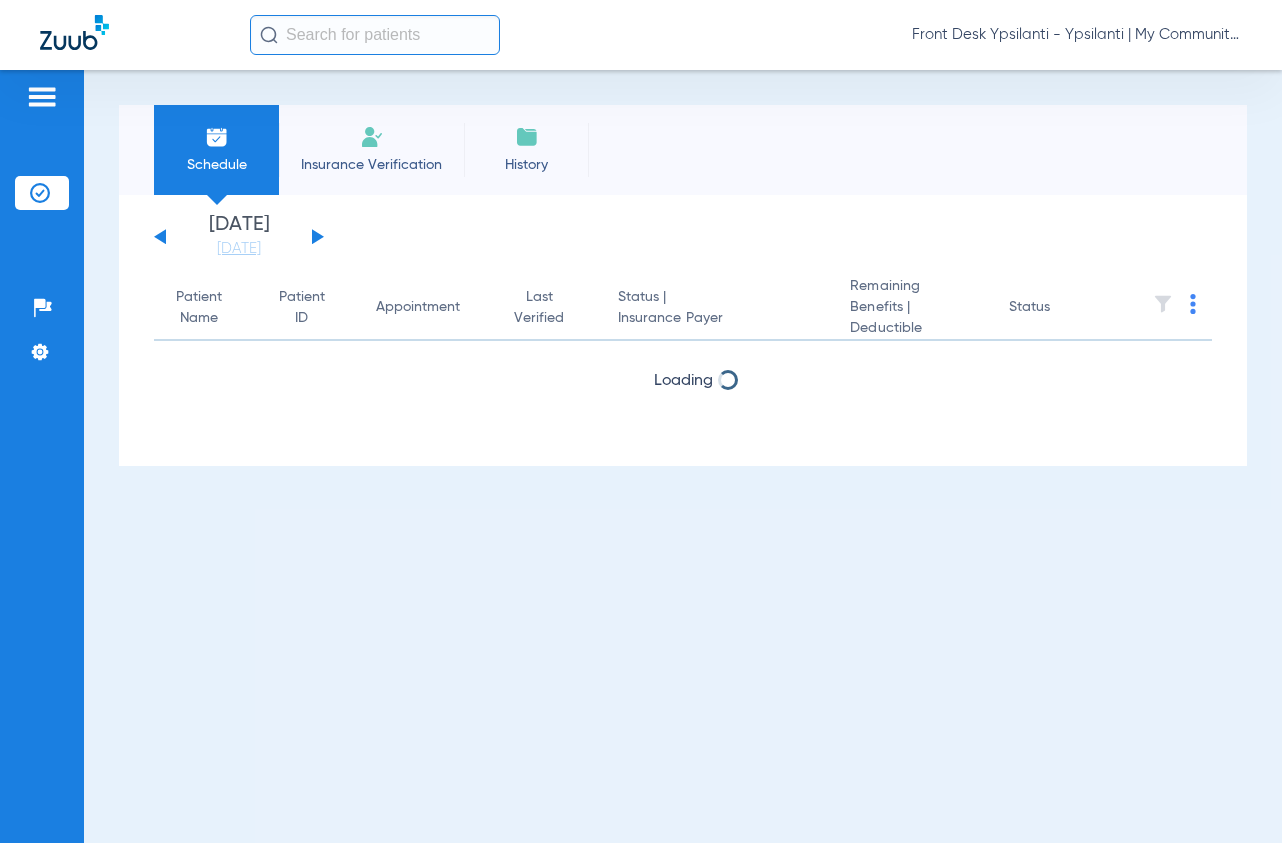 scroll, scrollTop: 0, scrollLeft: 0, axis: both 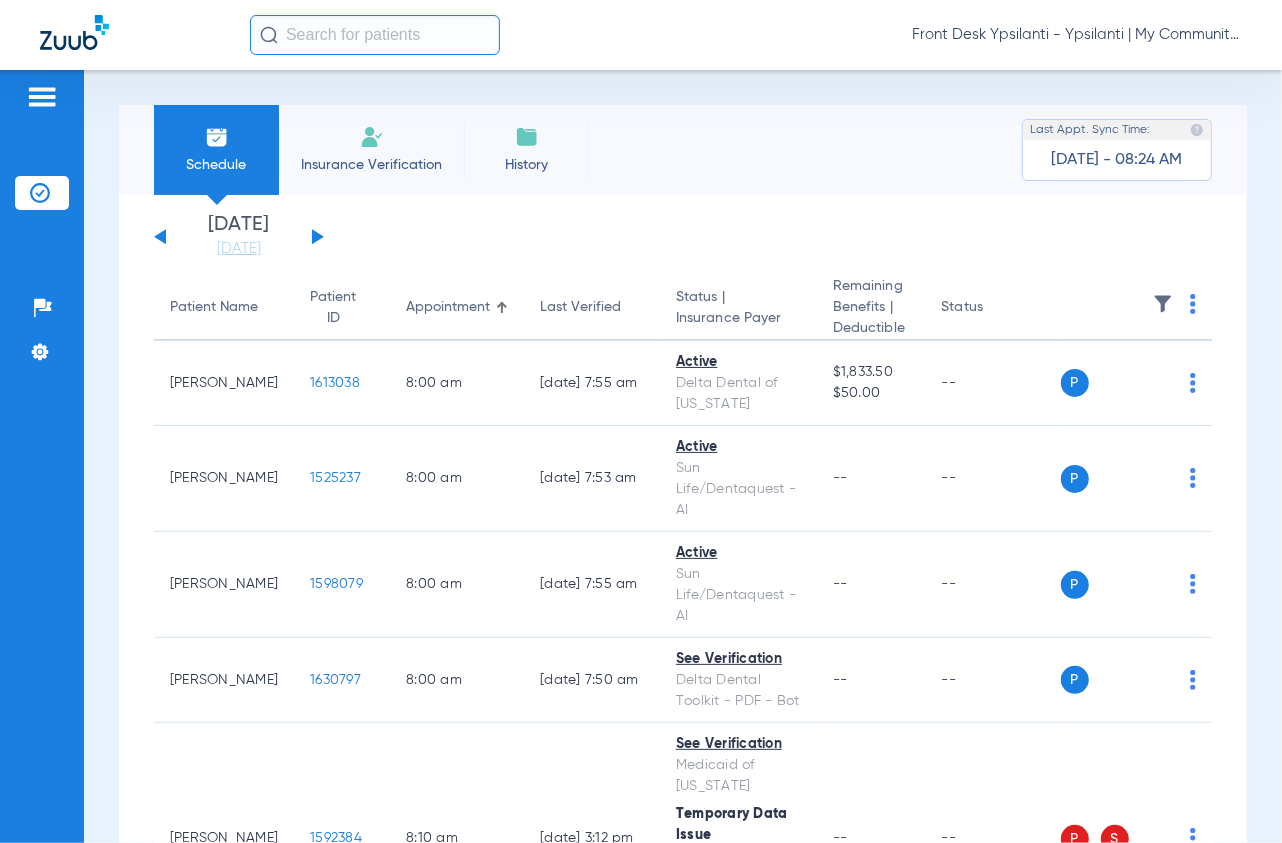 drag, startPoint x: 319, startPoint y: 235, endPoint x: 345, endPoint y: 287, distance: 58.137768 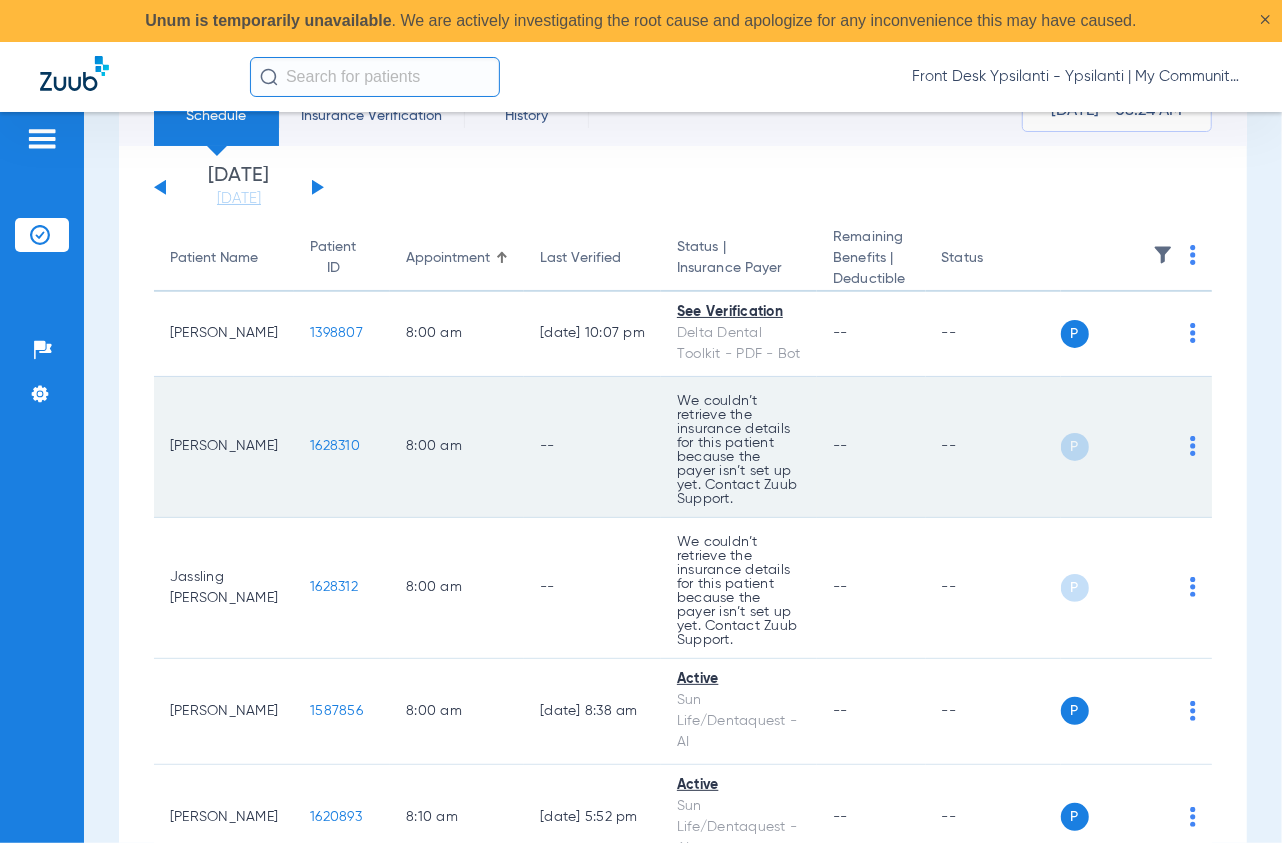 scroll, scrollTop: 0, scrollLeft: 0, axis: both 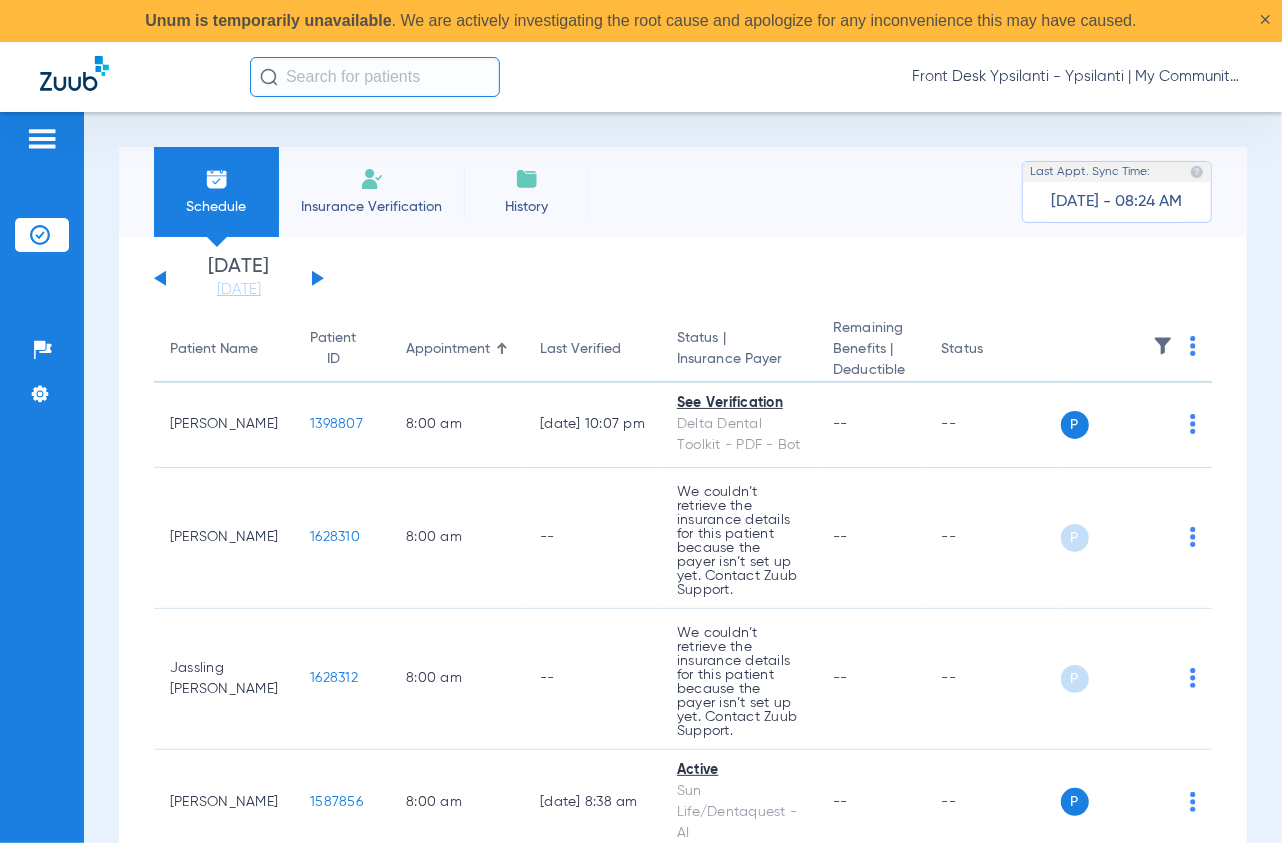 click 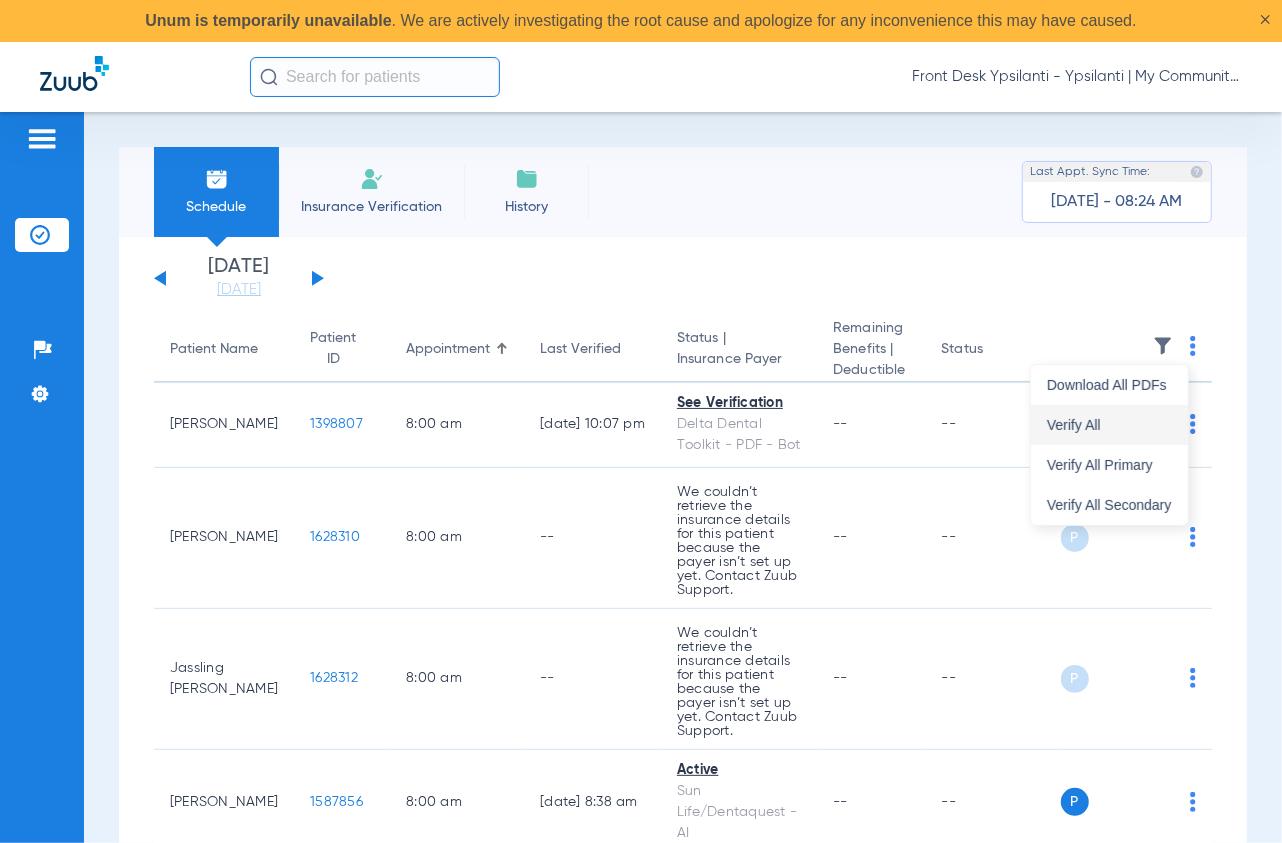 click on "Verify All" at bounding box center (1109, 425) 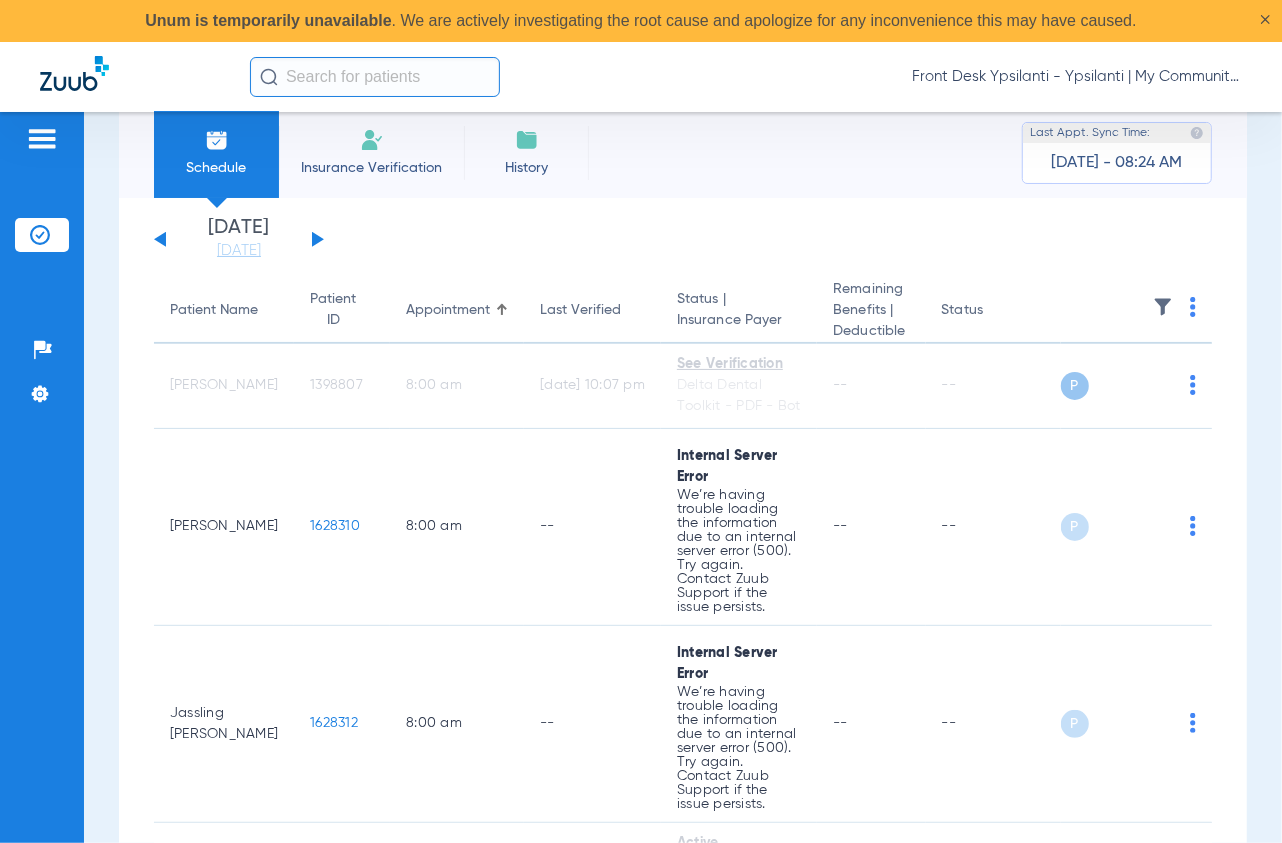 scroll, scrollTop: 0, scrollLeft: 0, axis: both 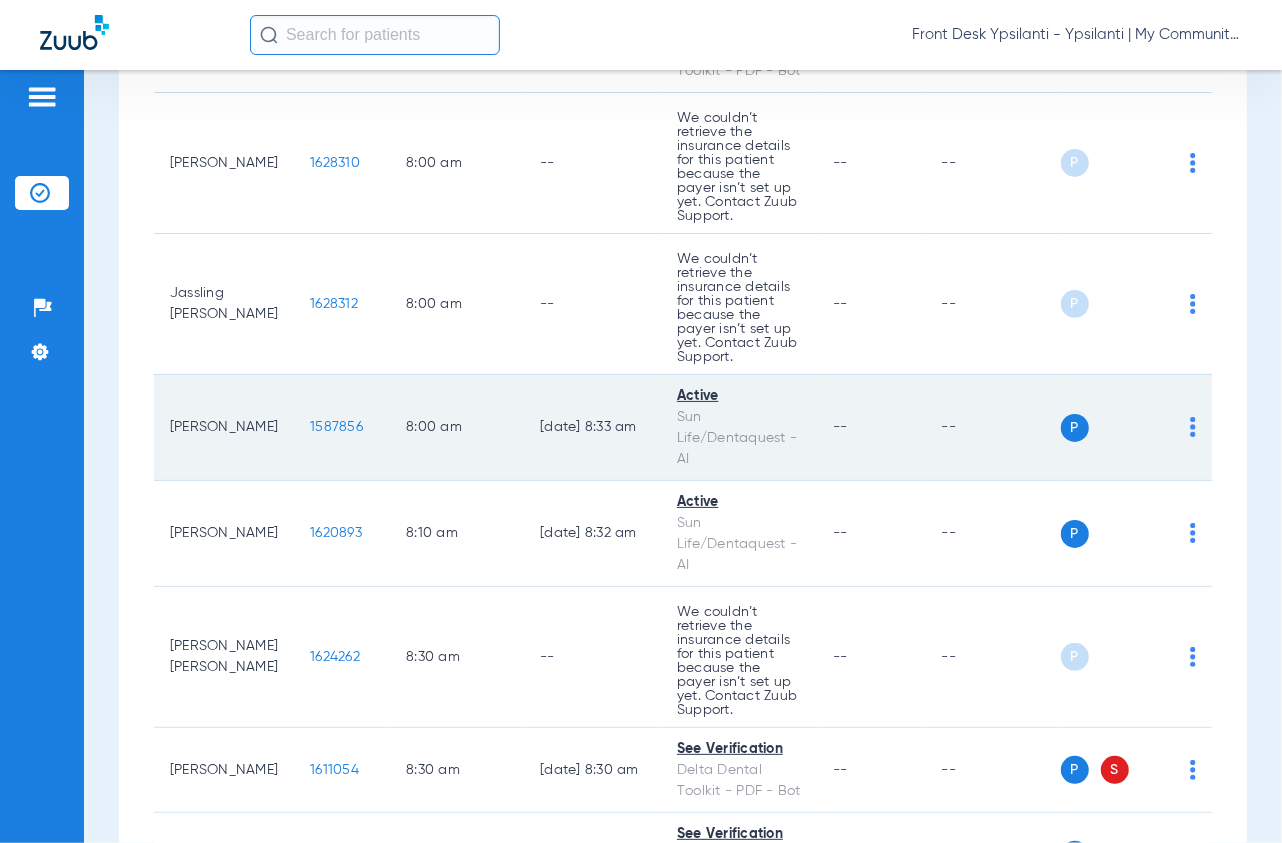 click on "1587856" 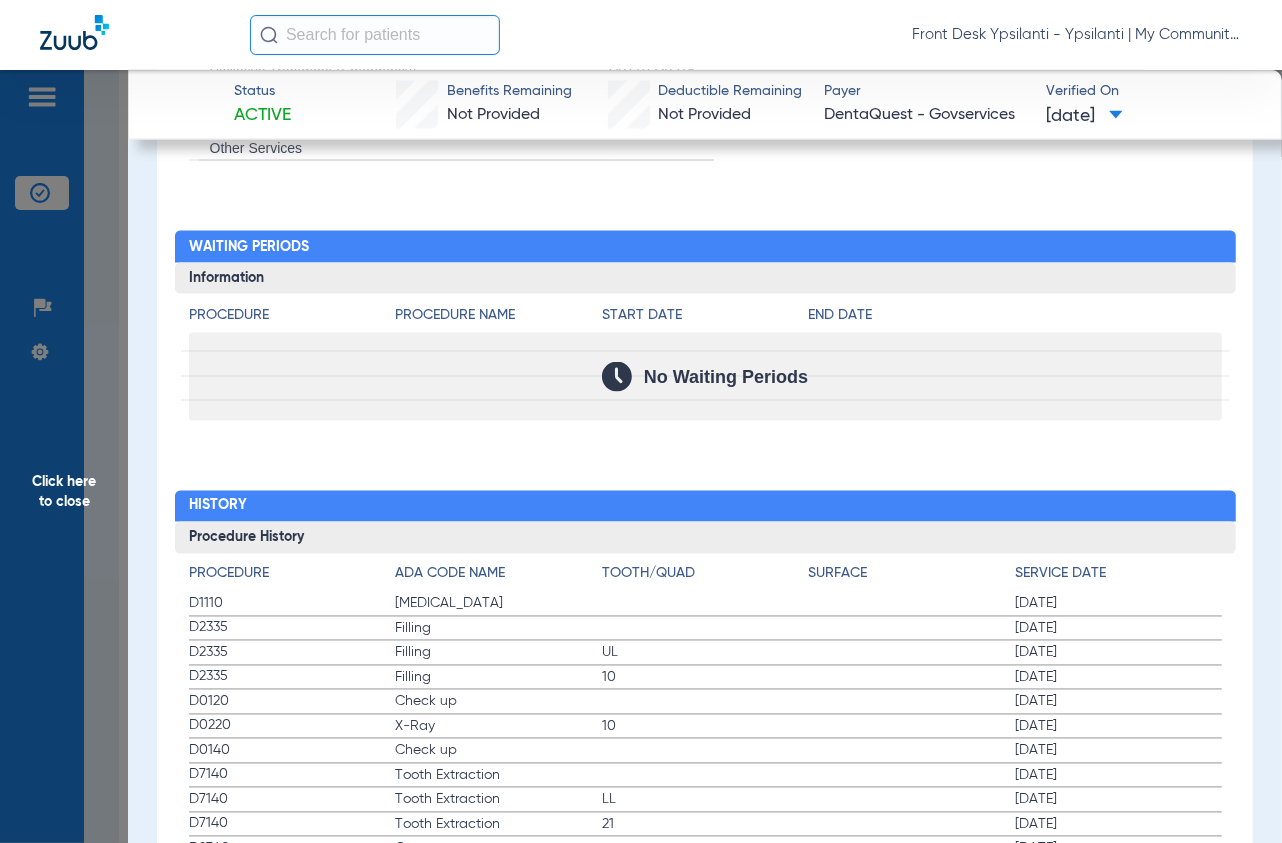 scroll, scrollTop: 1879, scrollLeft: 0, axis: vertical 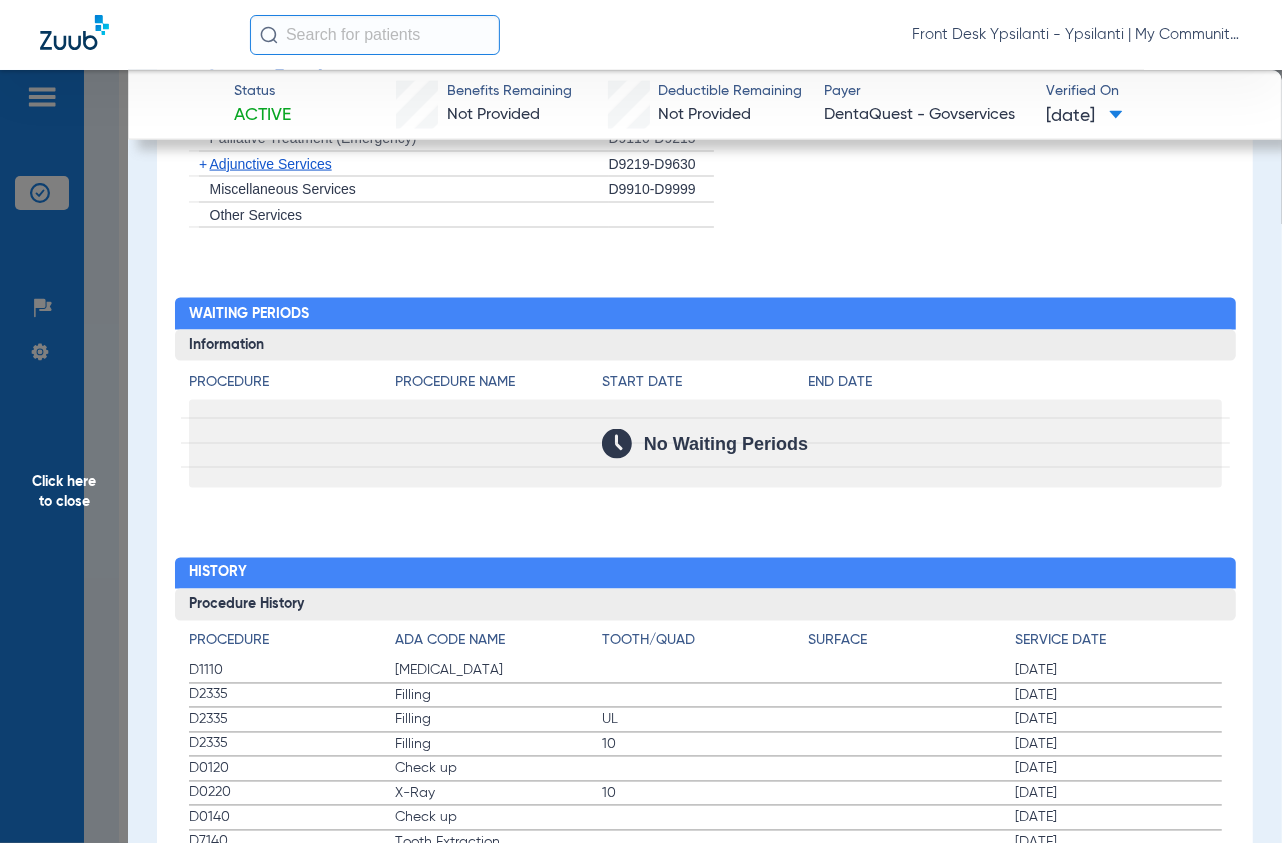 click on "Click here to close" 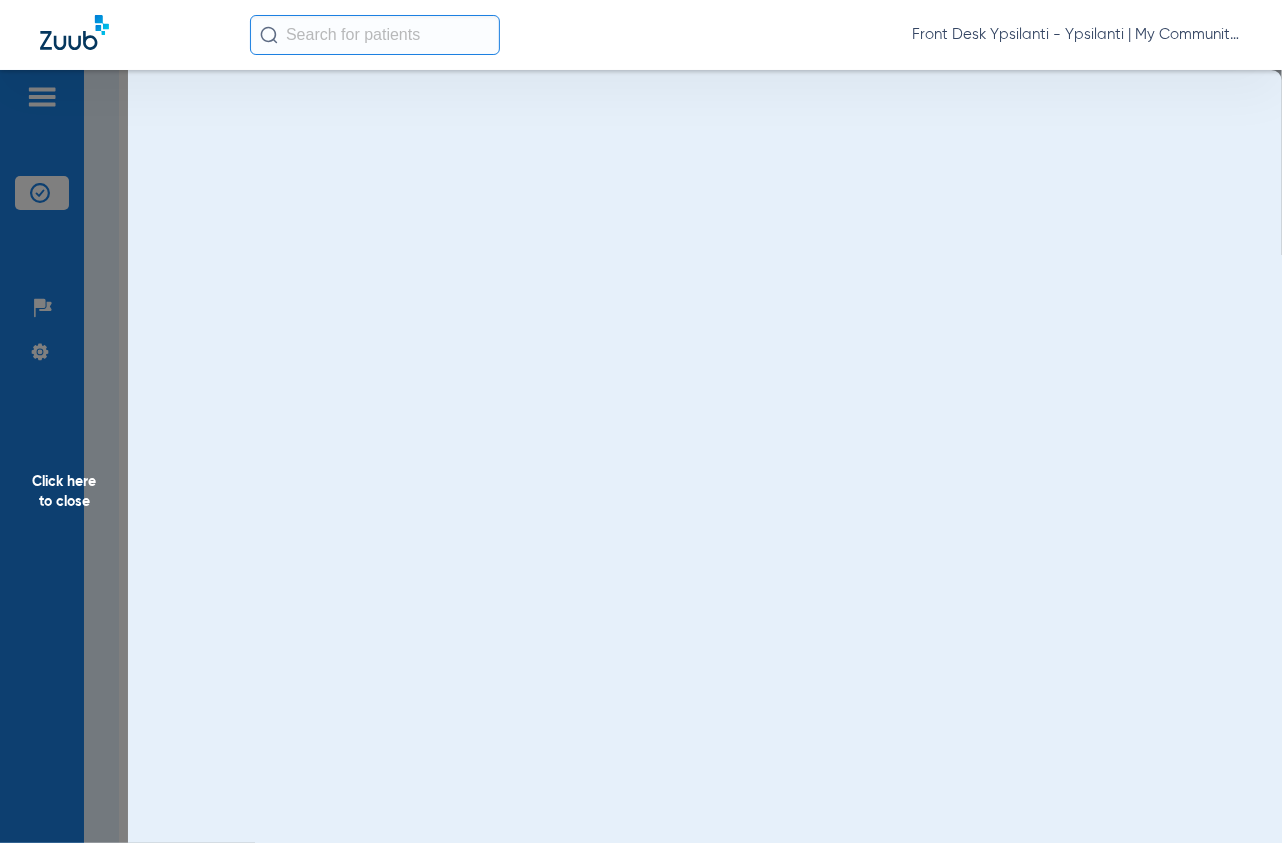scroll, scrollTop: 0, scrollLeft: 0, axis: both 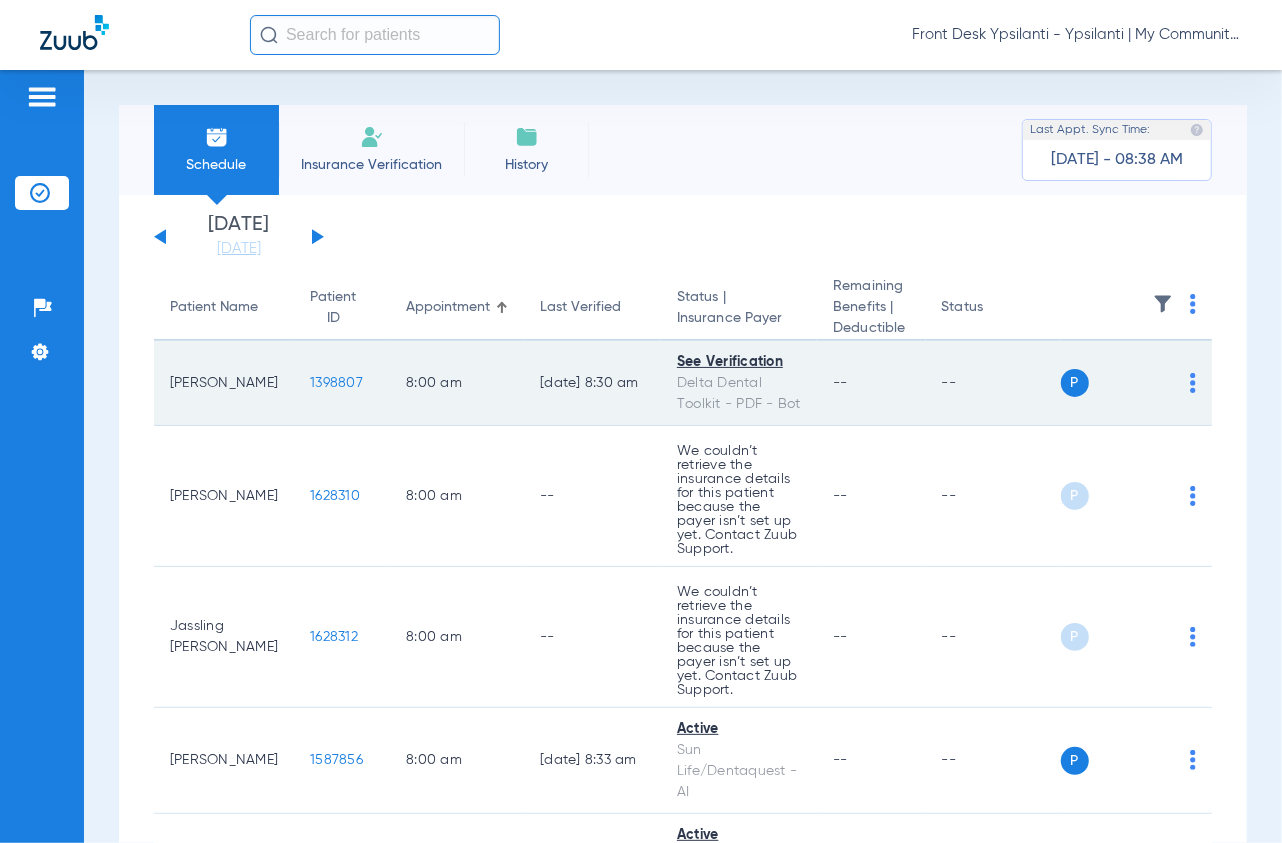 click on "1398807" 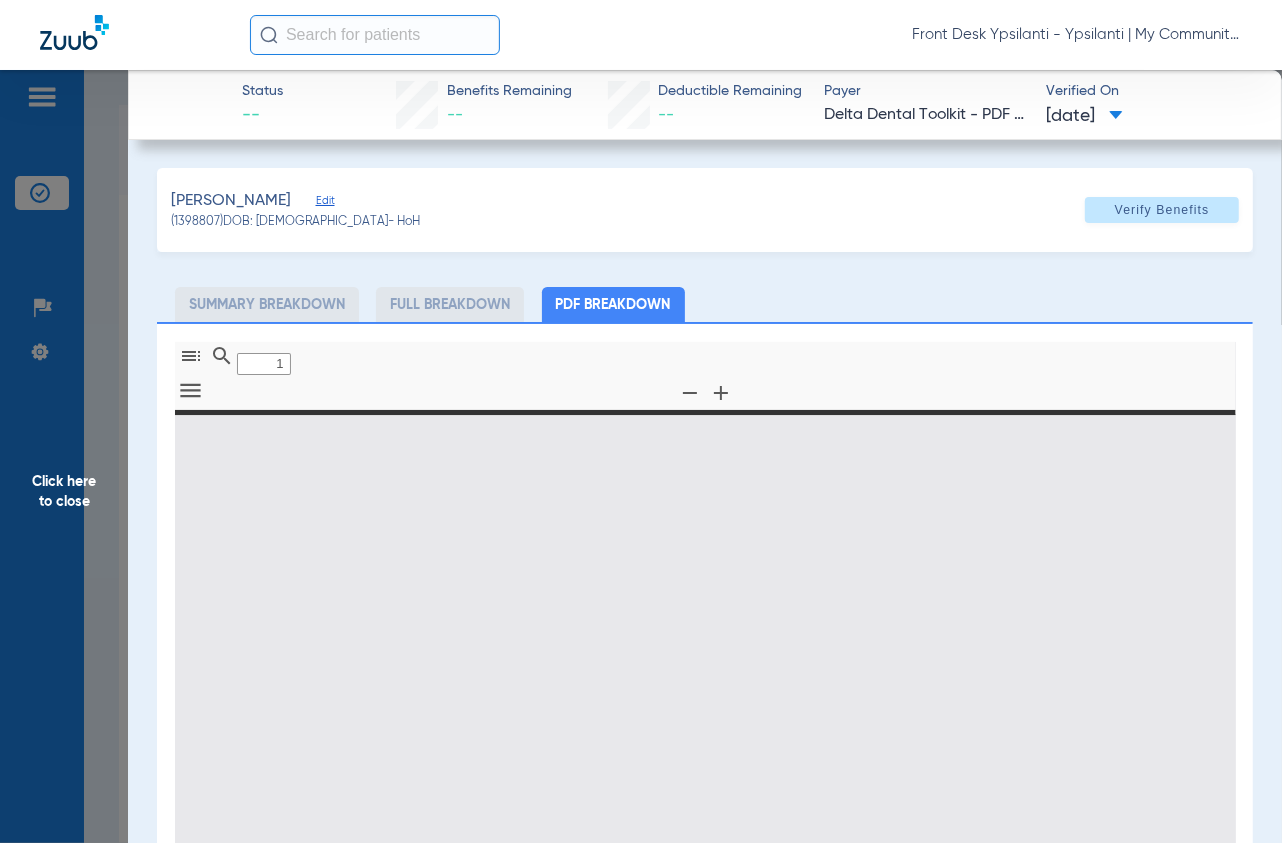 type on "0" 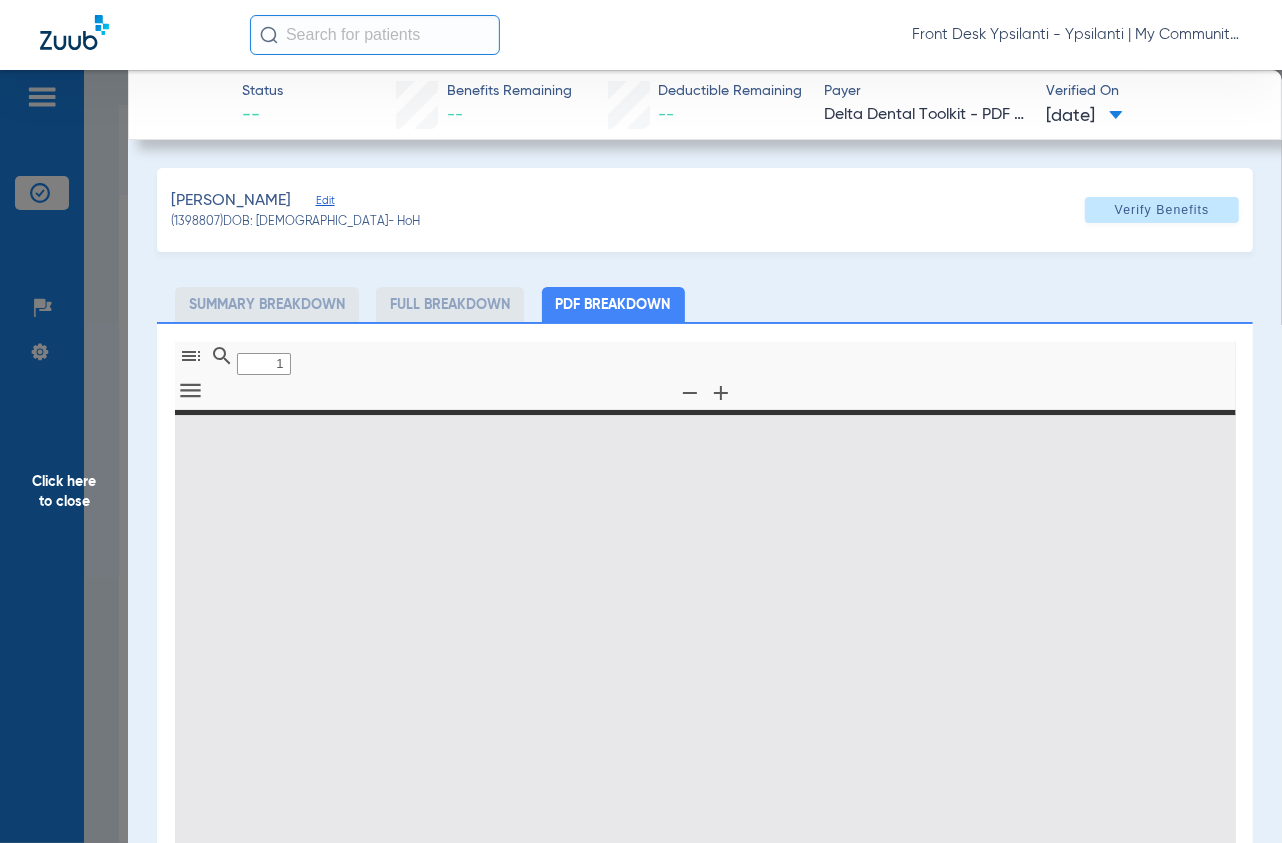 select on "page-width" 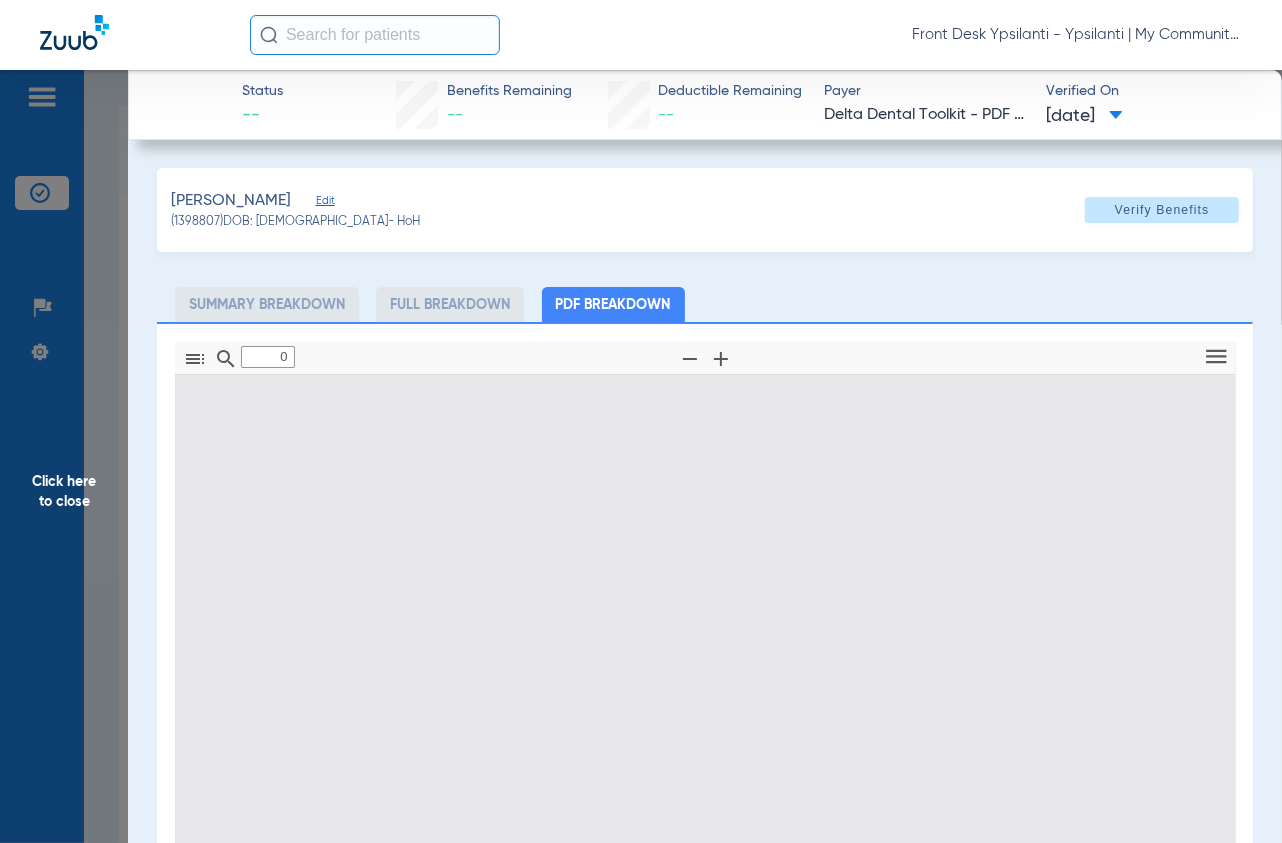 type on "1" 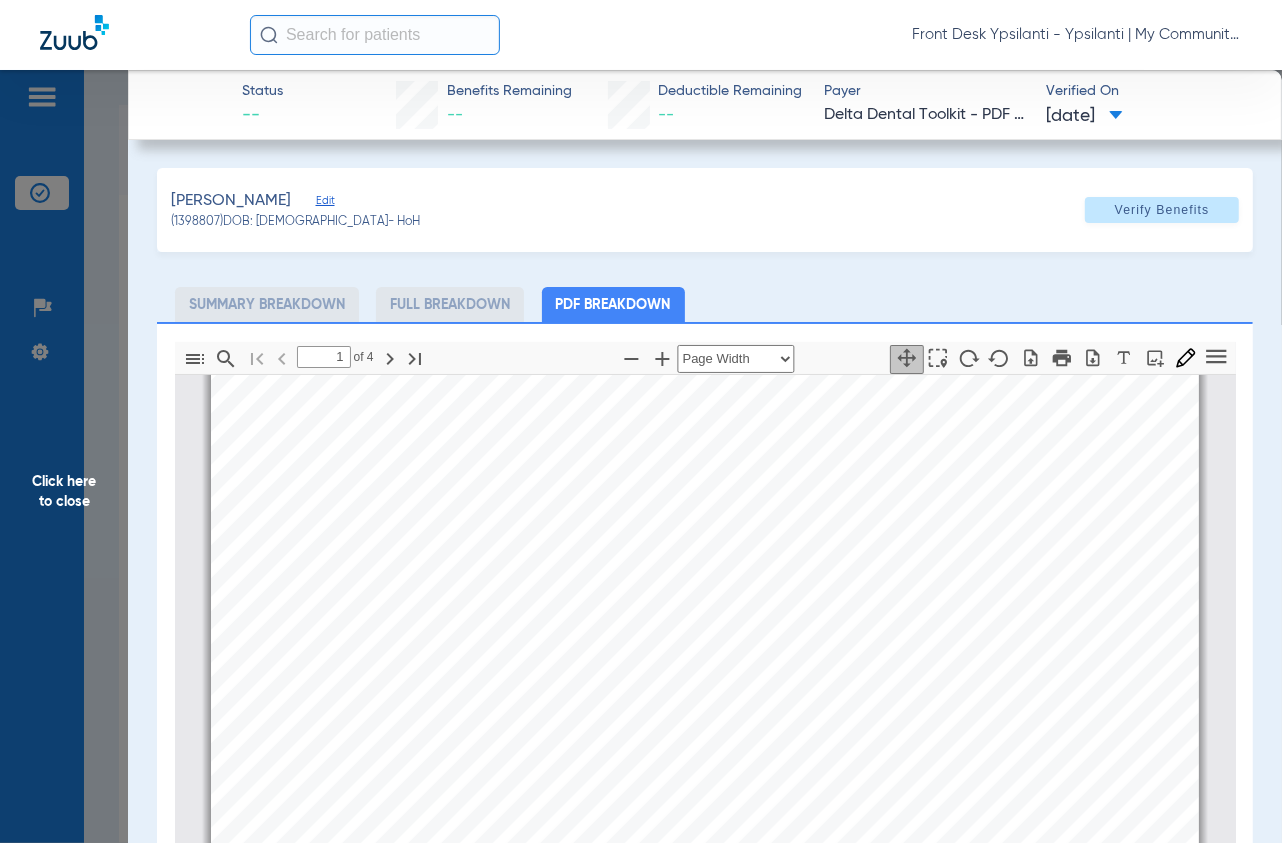 scroll, scrollTop: 342, scrollLeft: 0, axis: vertical 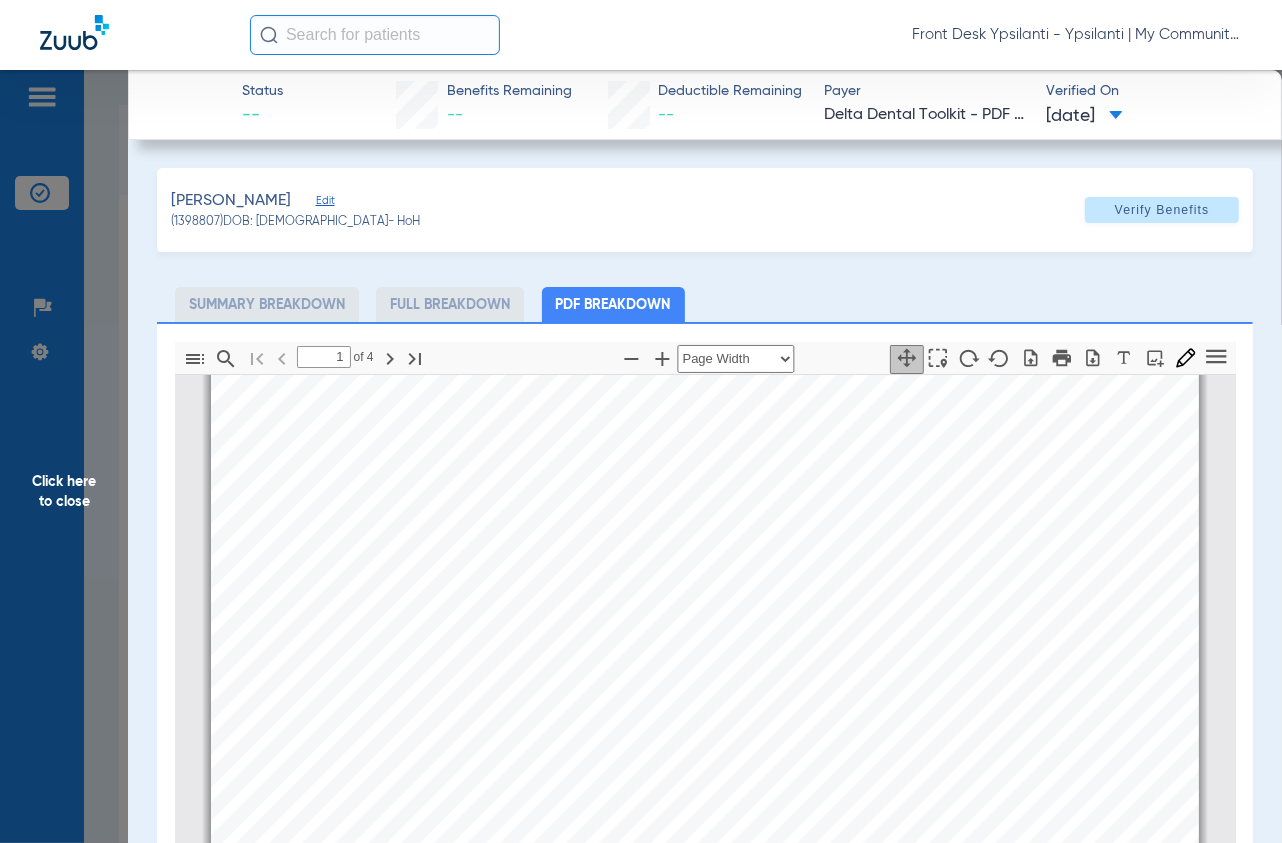 click on "Click here to close" 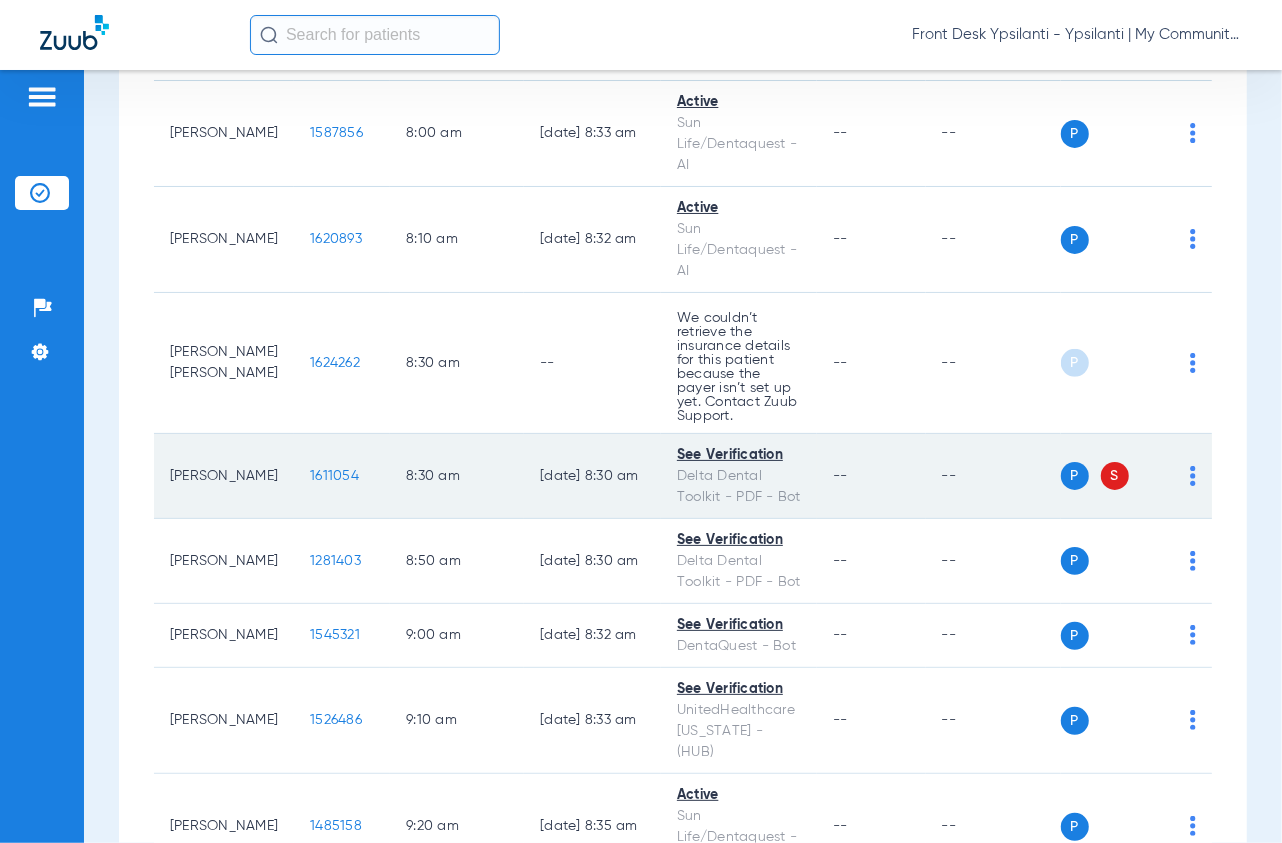 scroll, scrollTop: 666, scrollLeft: 0, axis: vertical 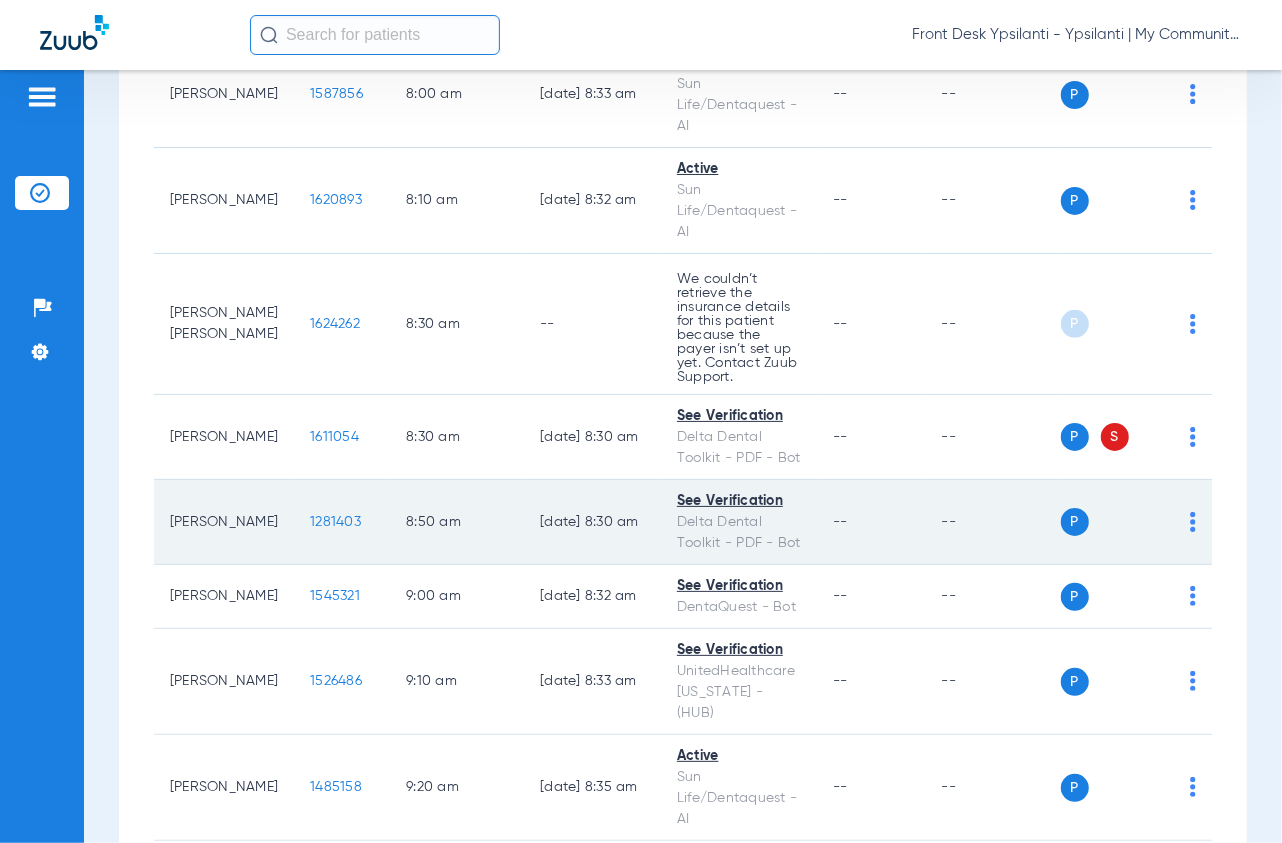 click on "1281403" 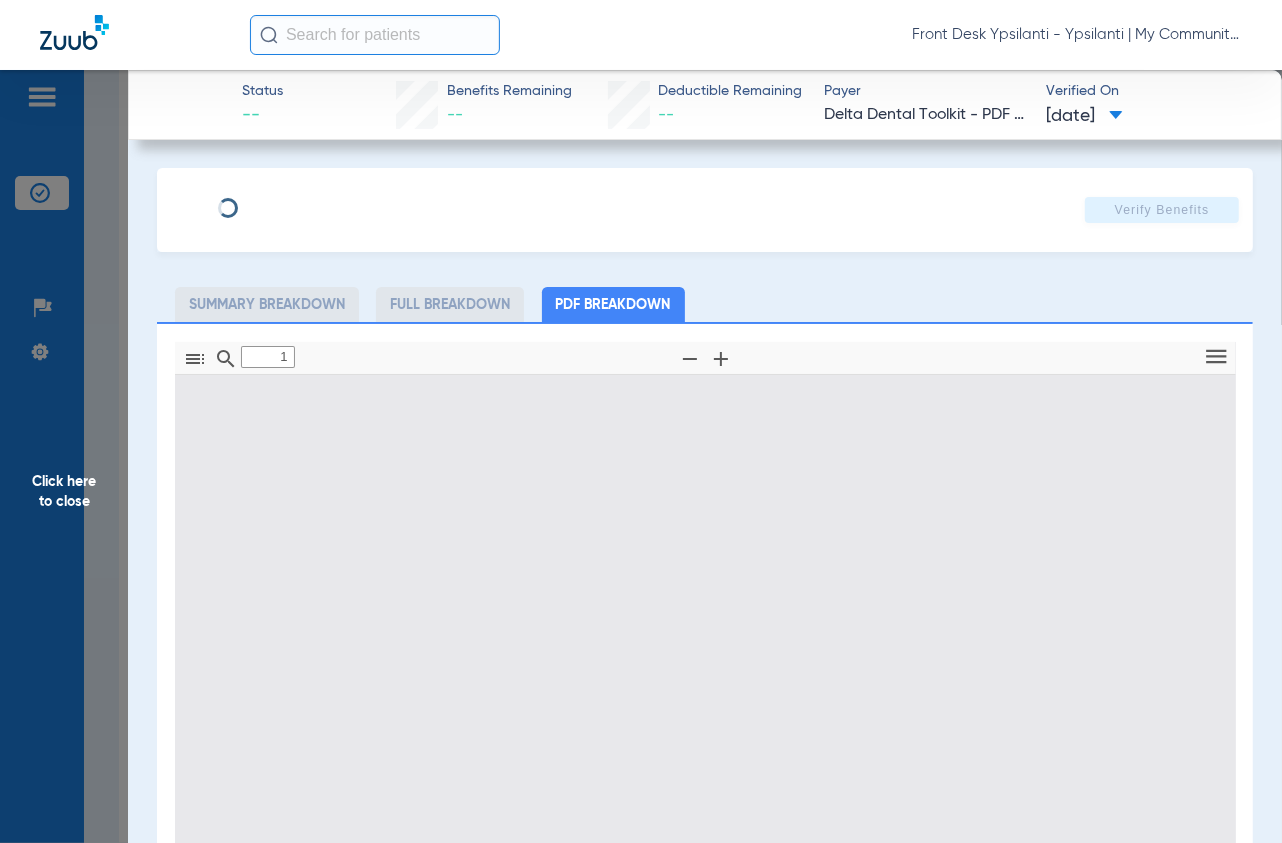 type on "0" 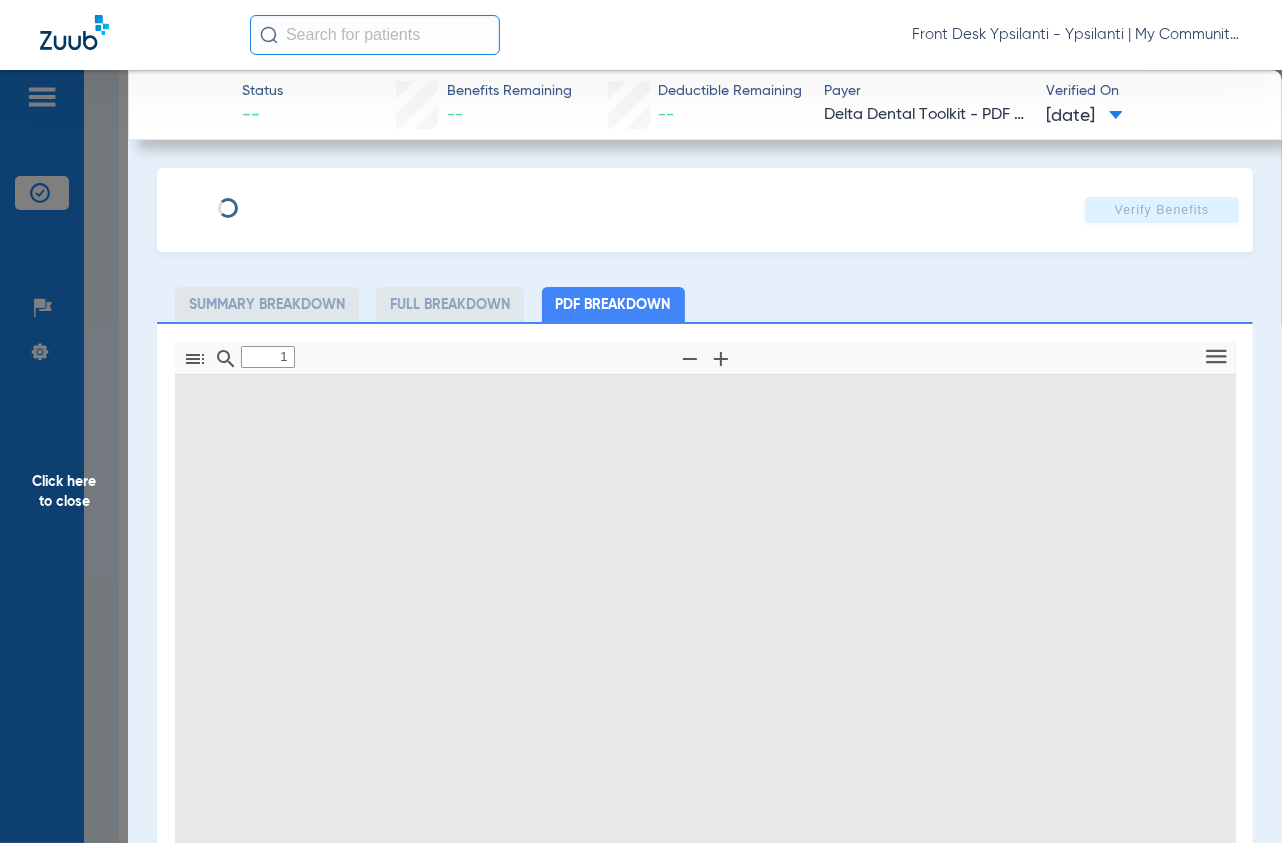 select on "page-width" 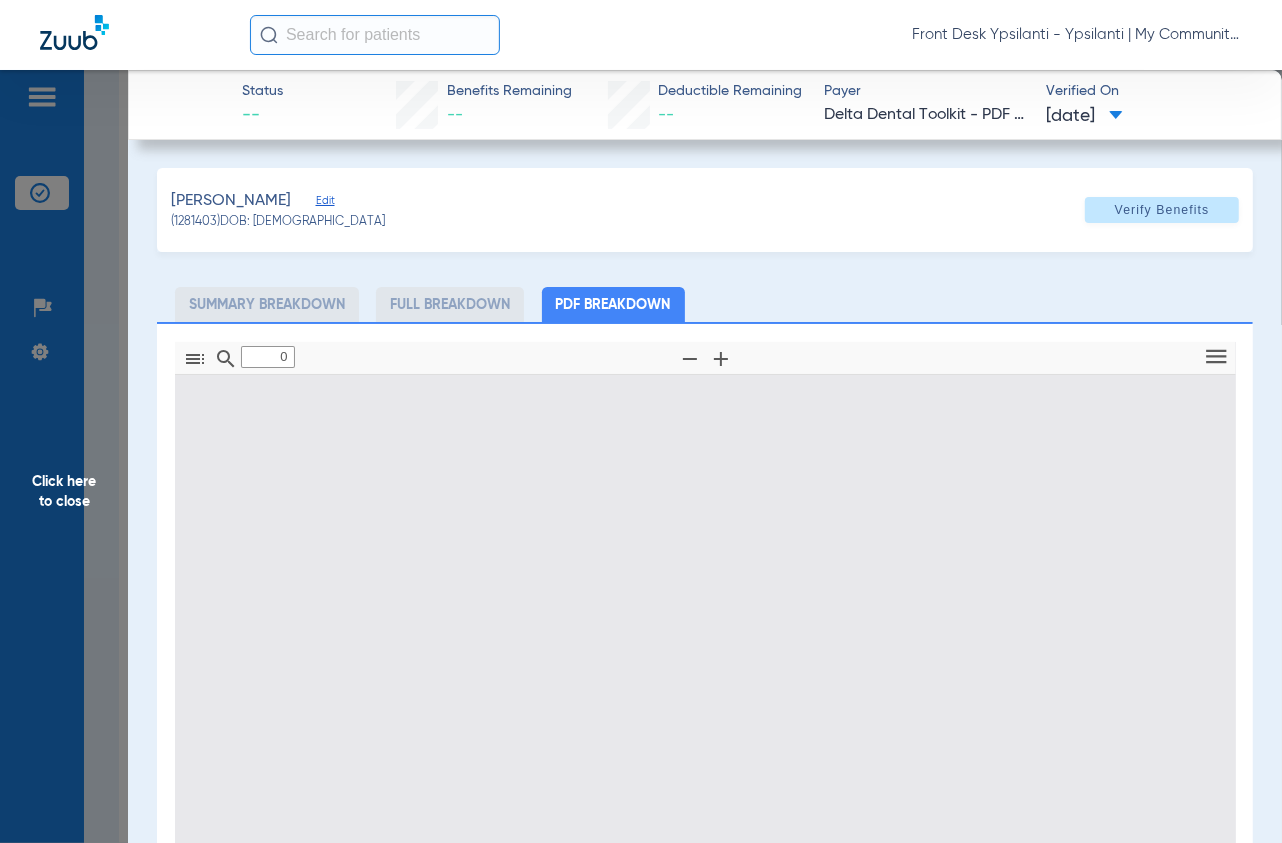 type on "1" 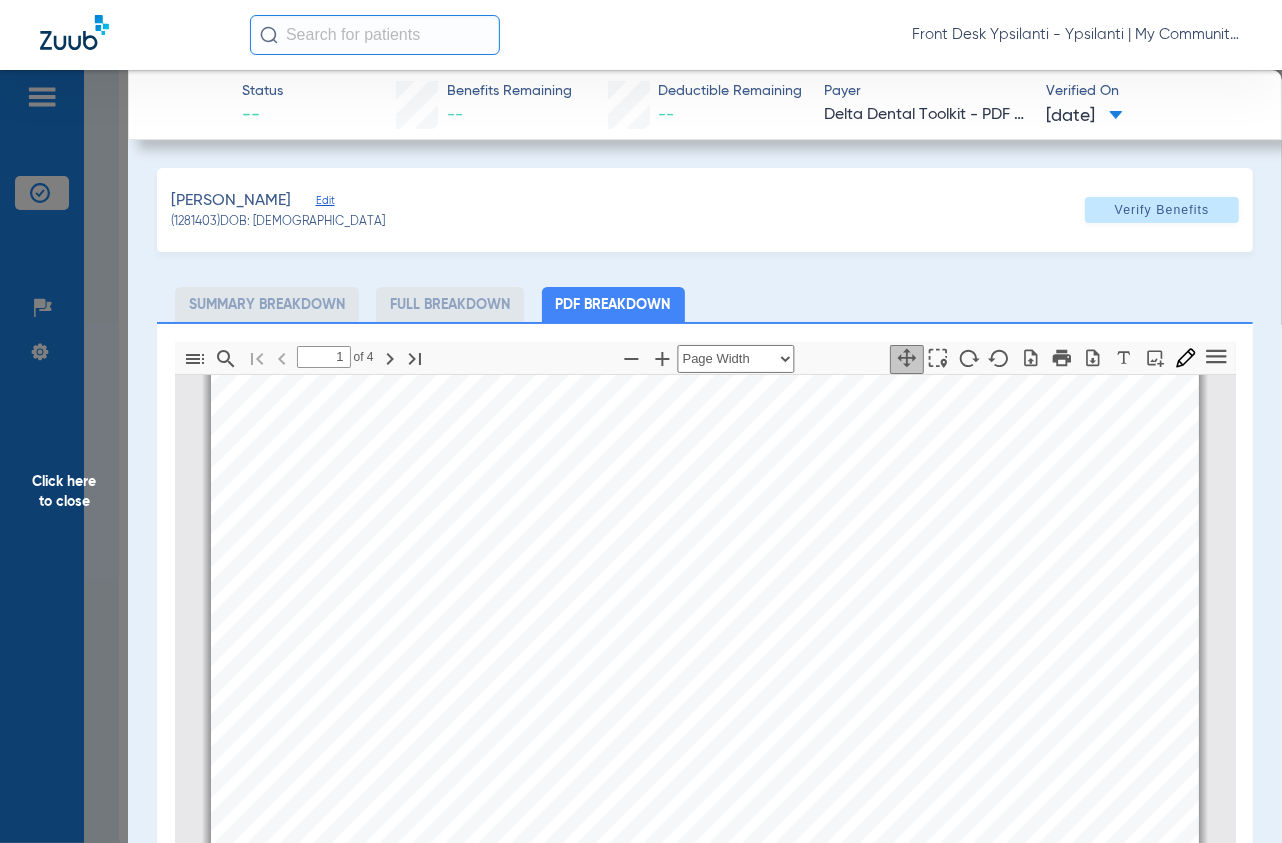 scroll, scrollTop: 453, scrollLeft: 0, axis: vertical 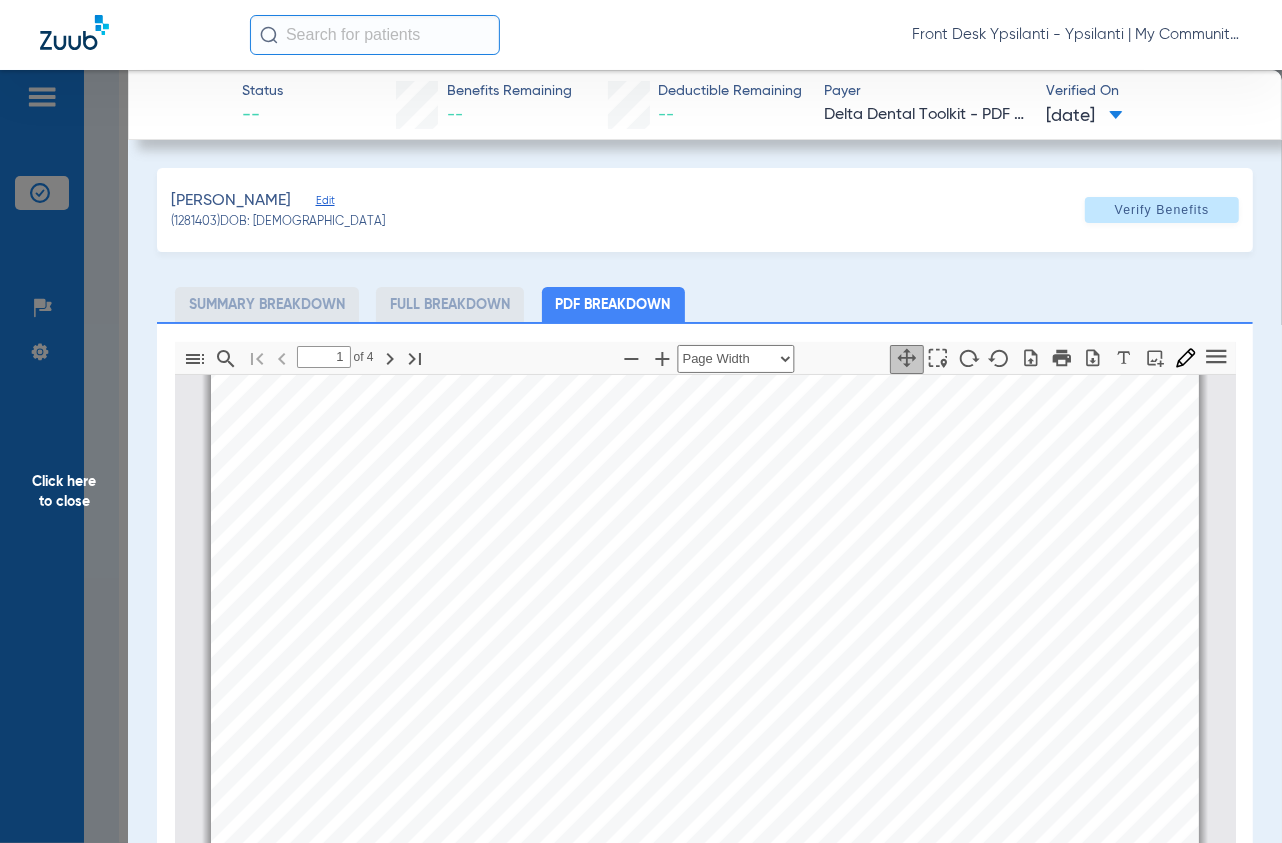 click on "Click here to close" 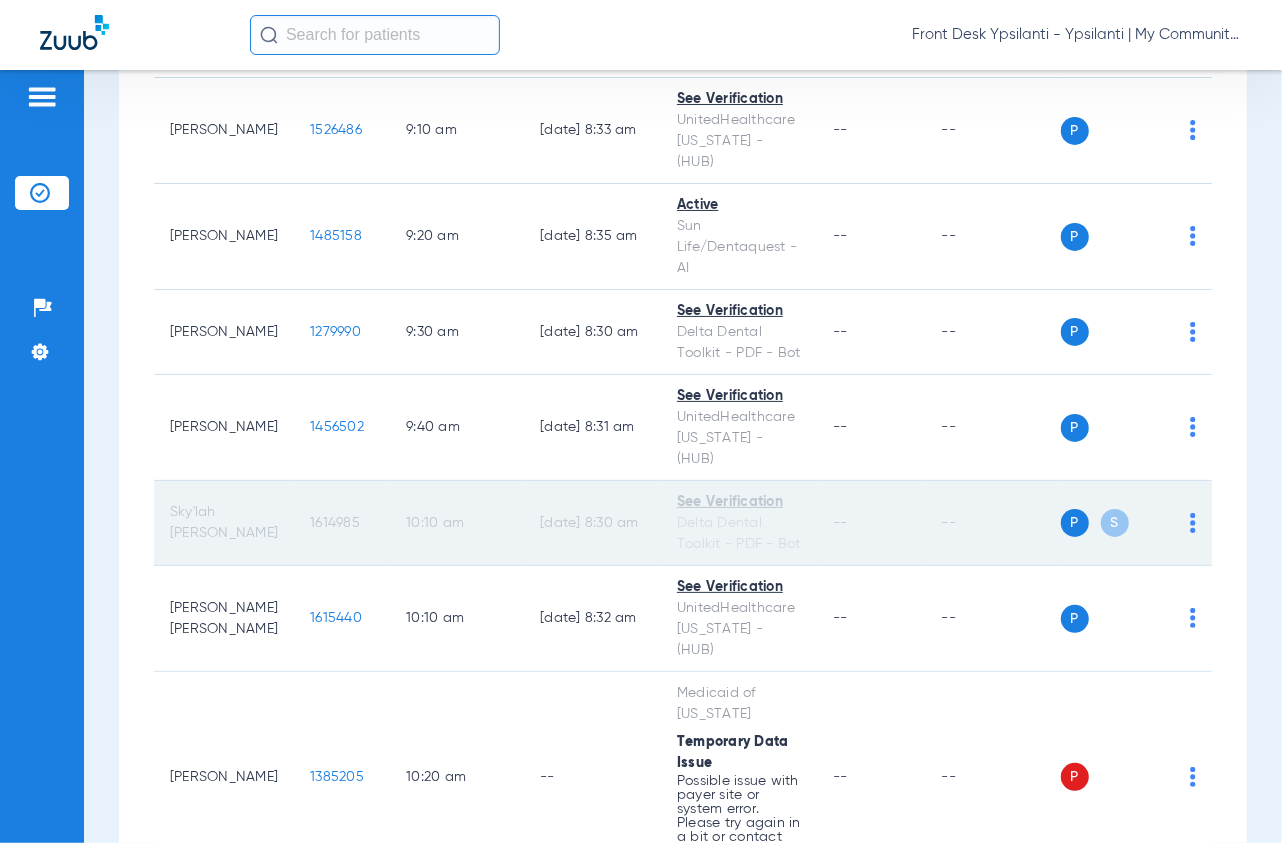 scroll, scrollTop: 1222, scrollLeft: 0, axis: vertical 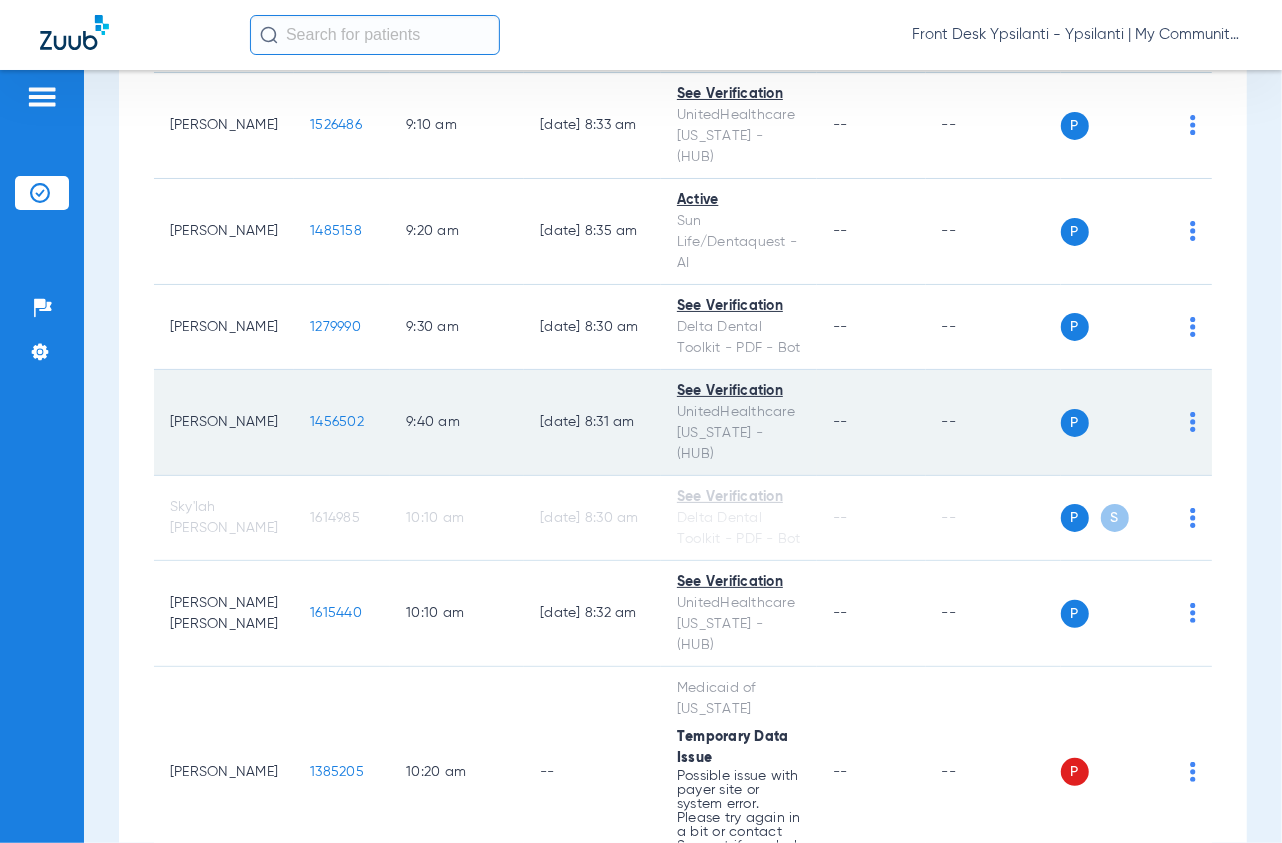 click on "1456502" 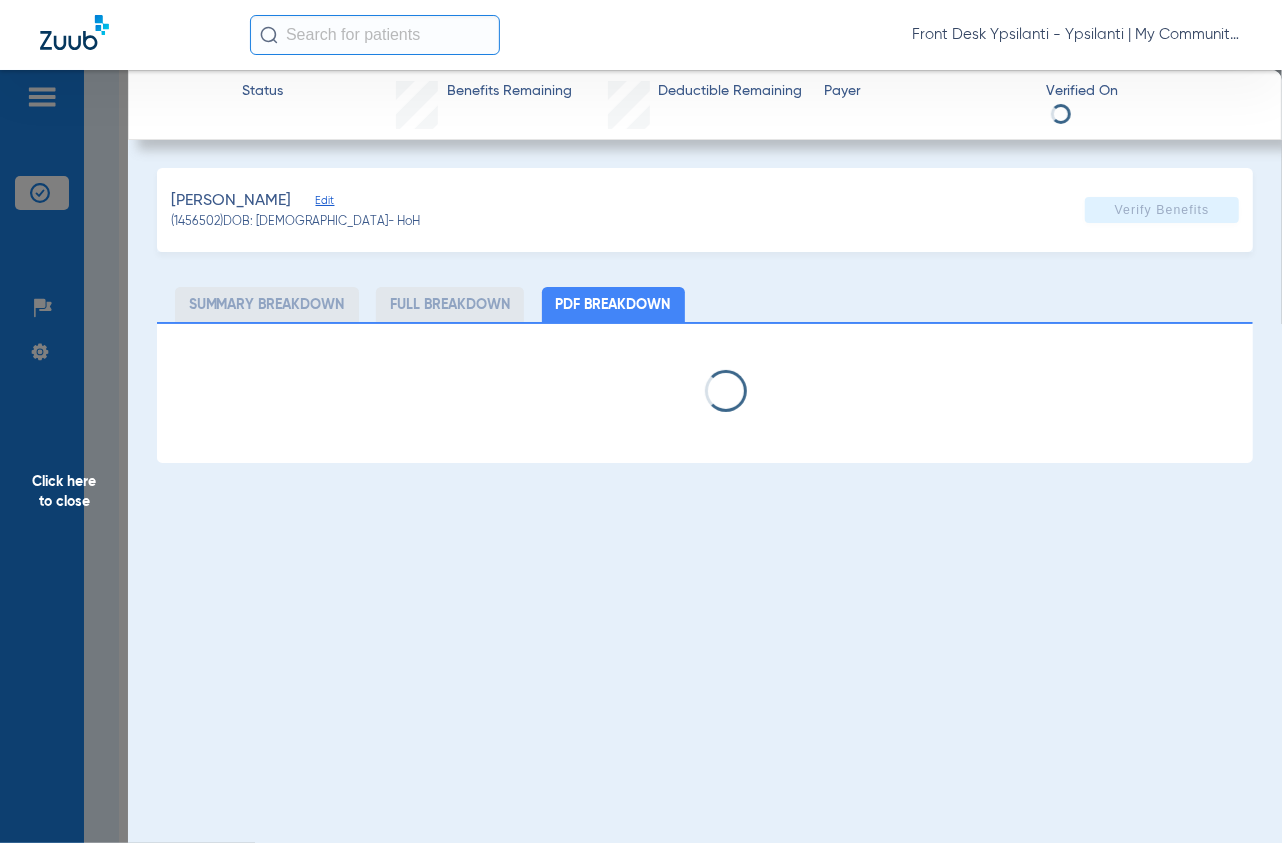 select on "page-width" 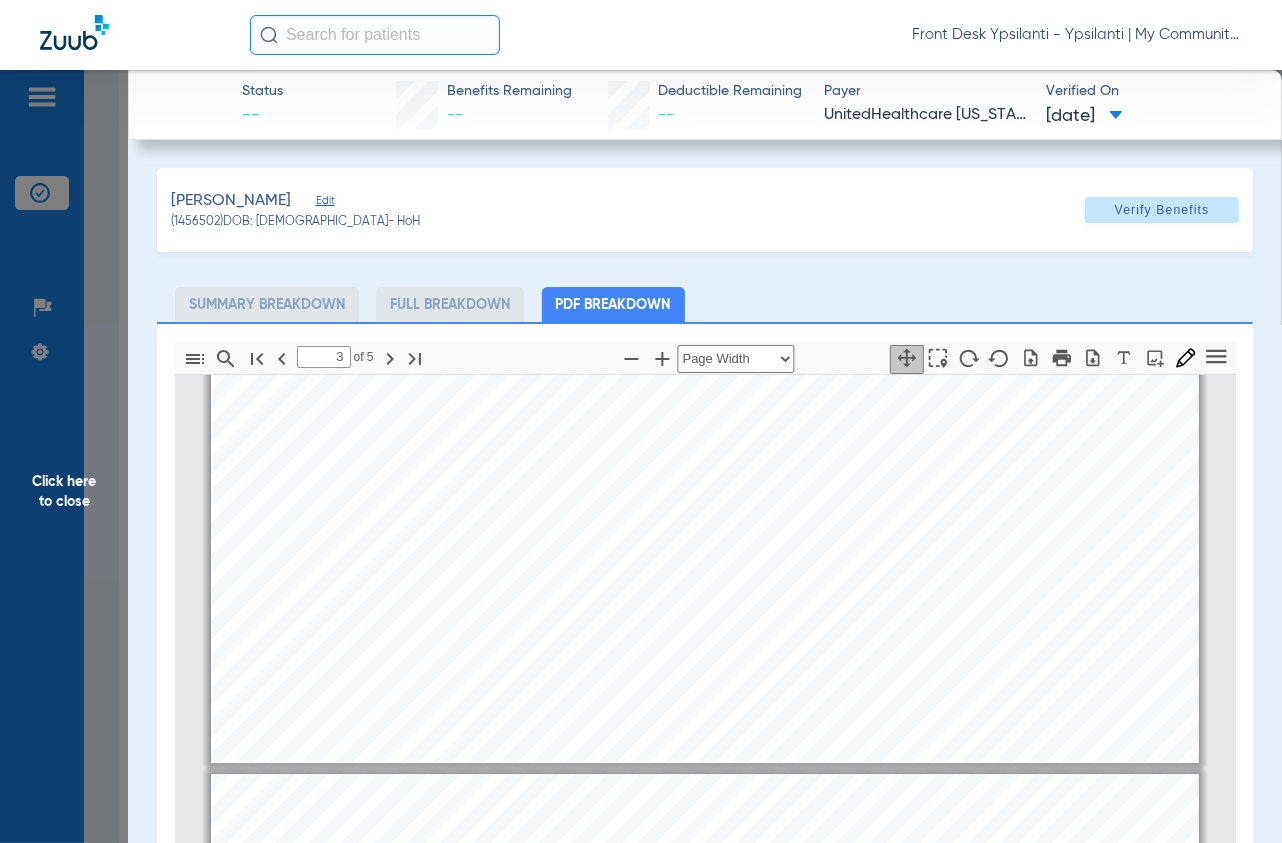 type on "4" 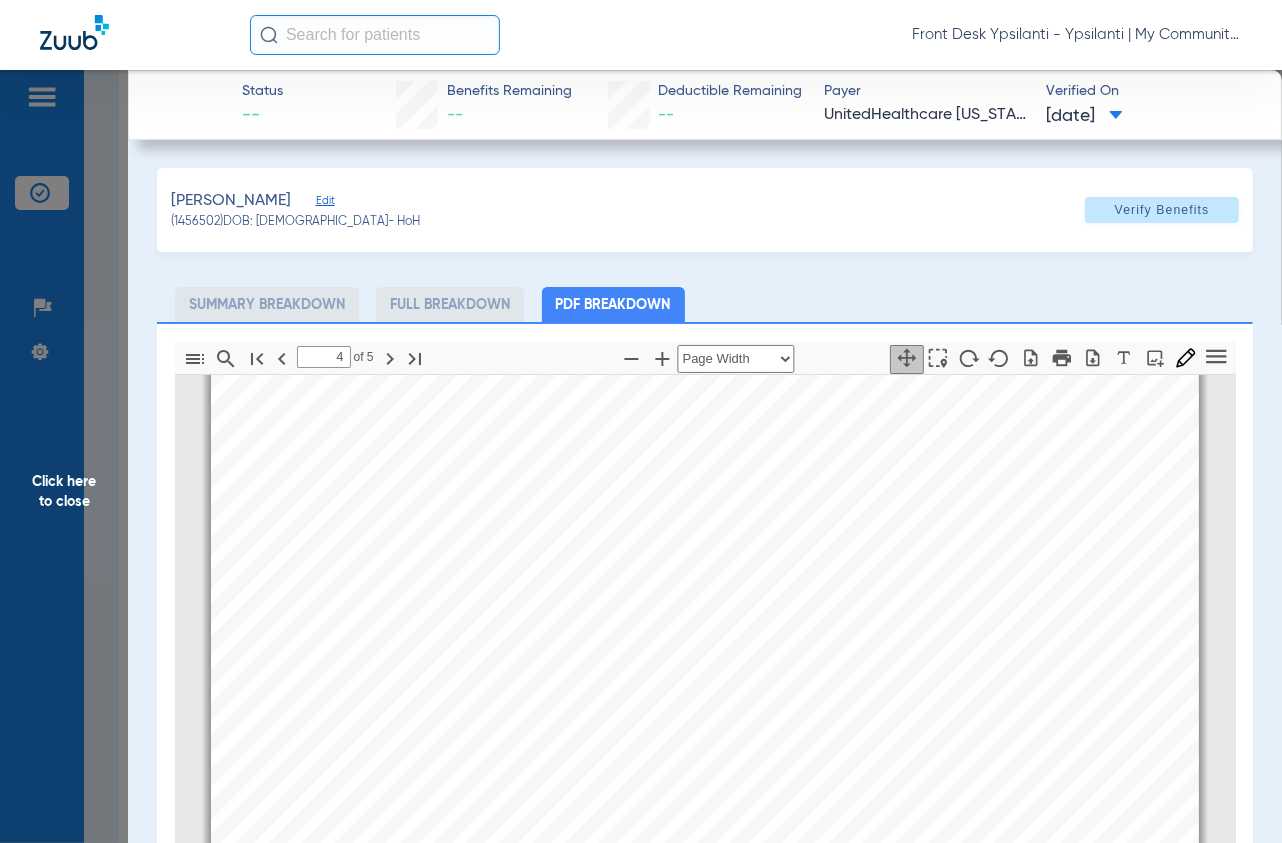 scroll, scrollTop: 4453, scrollLeft: 0, axis: vertical 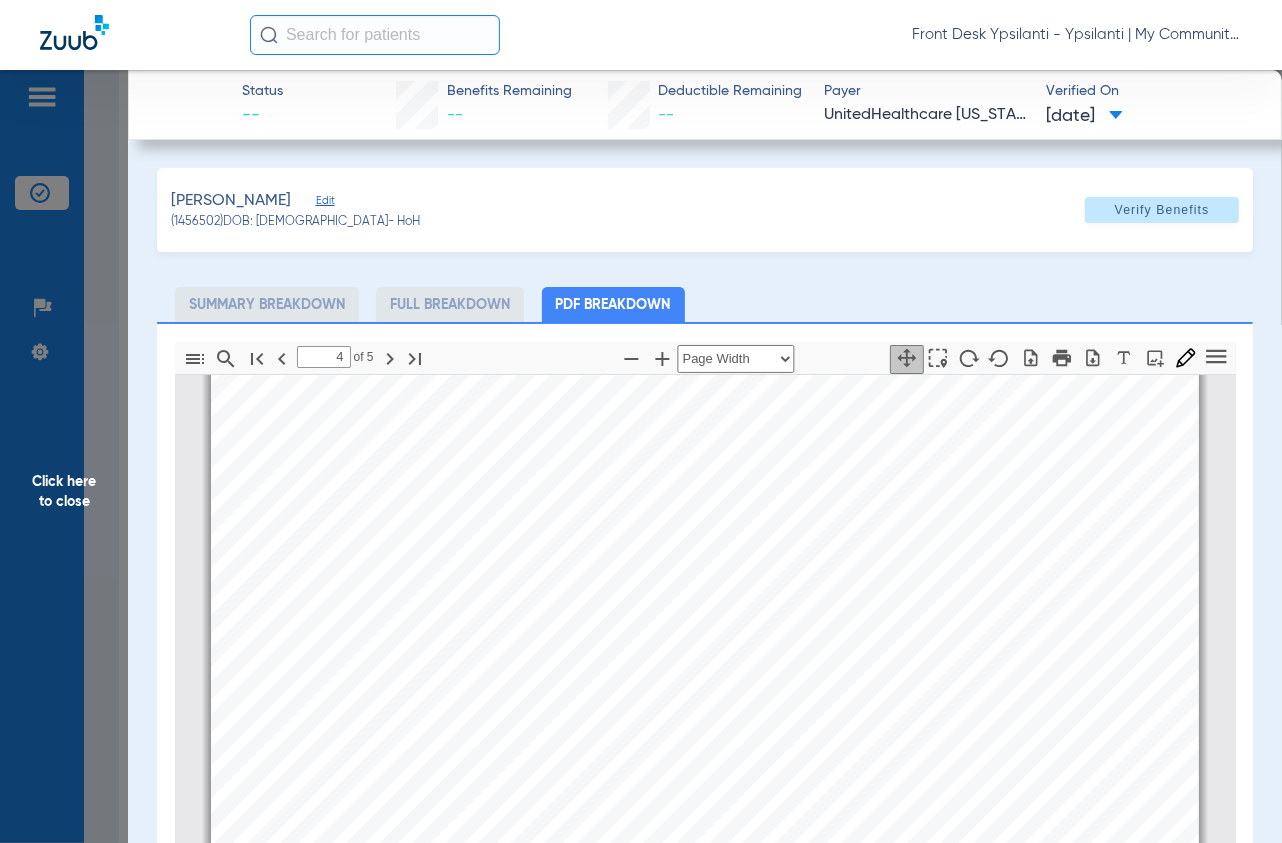 drag, startPoint x: 112, startPoint y: 231, endPoint x: 1230, endPoint y: 235, distance: 1118.0072 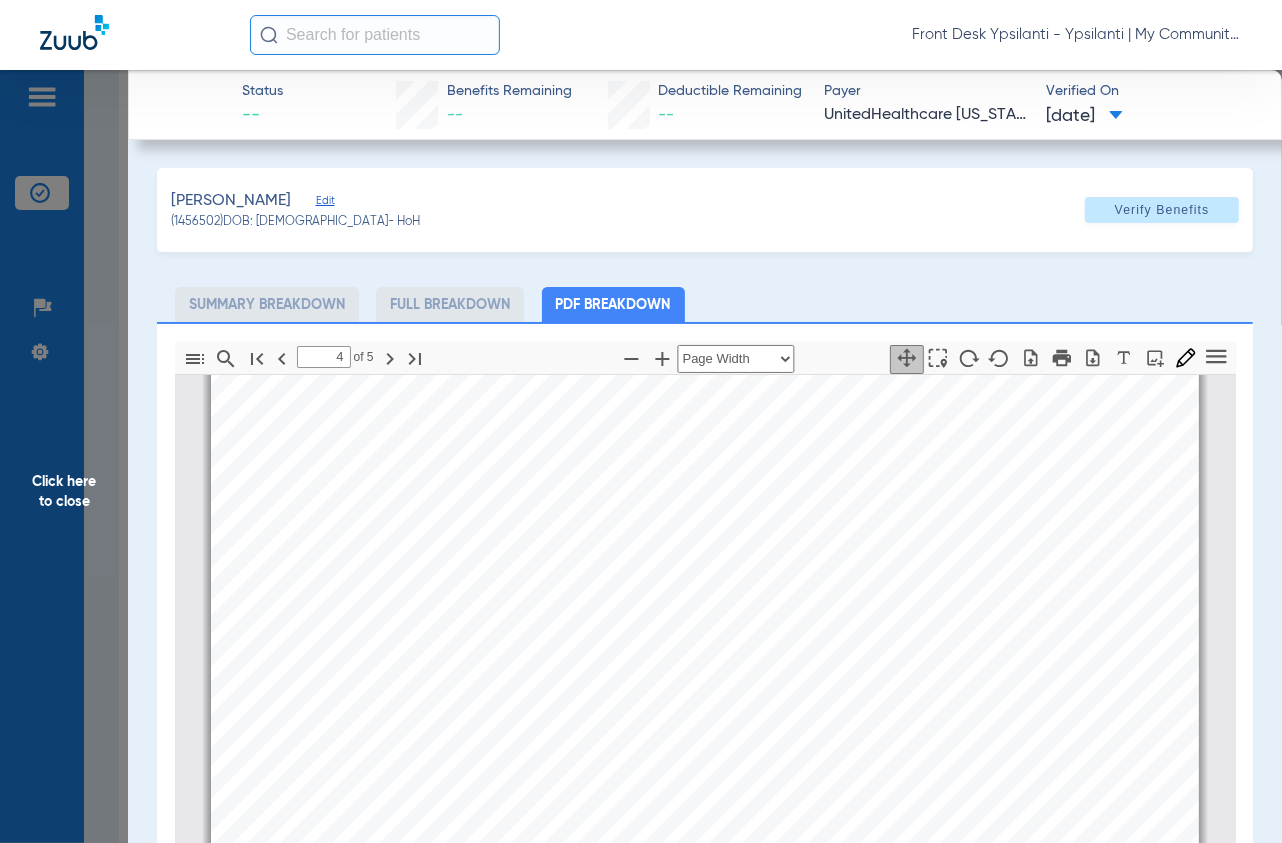 click on "Click here to close" 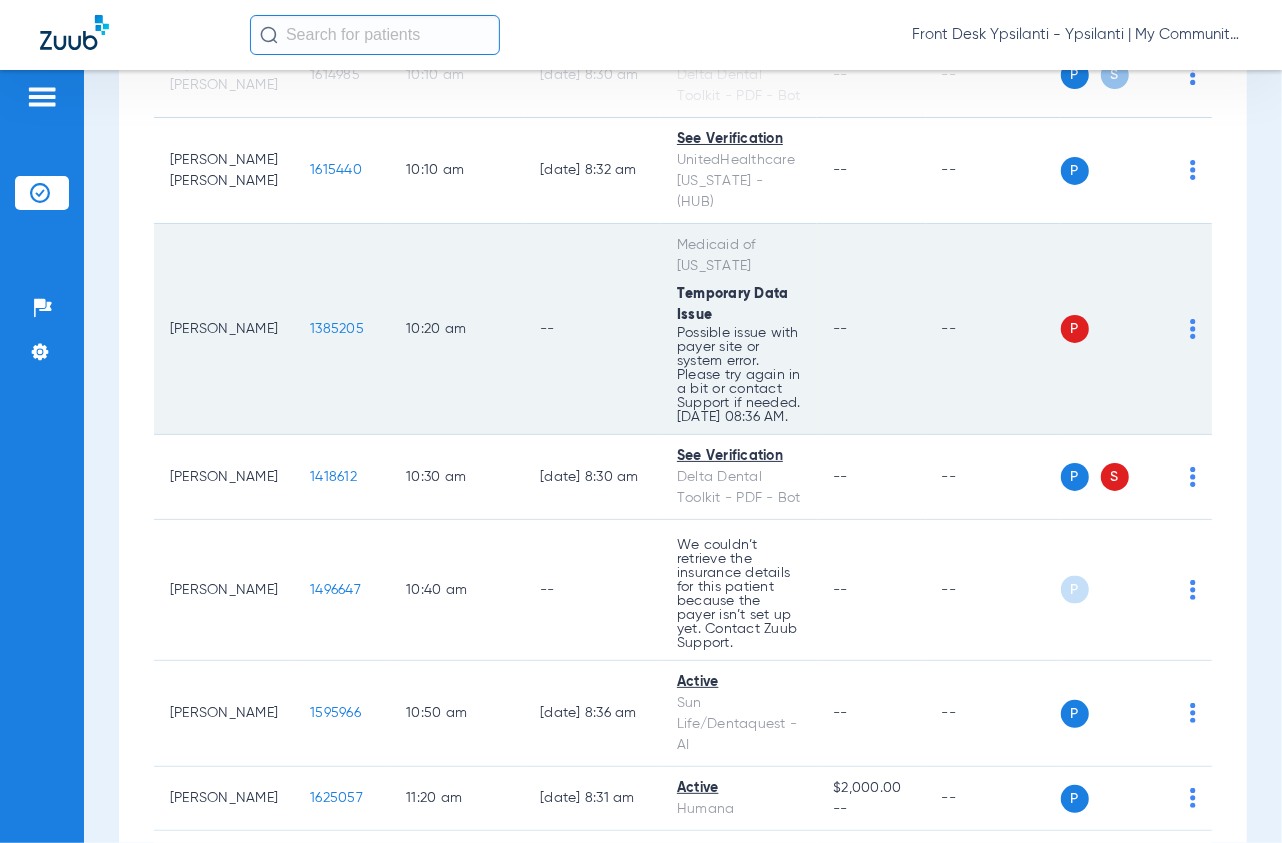 scroll, scrollTop: 1666, scrollLeft: 0, axis: vertical 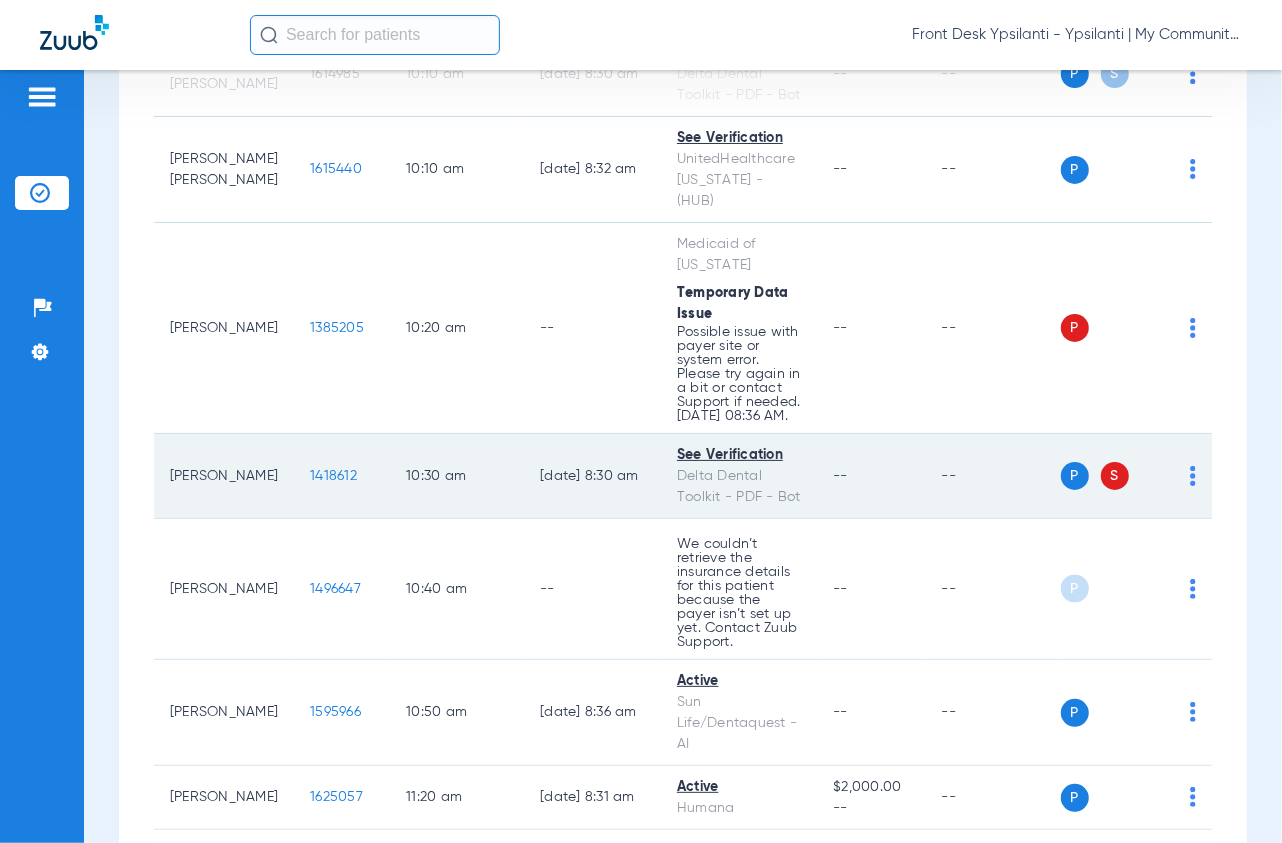 click on "1418612" 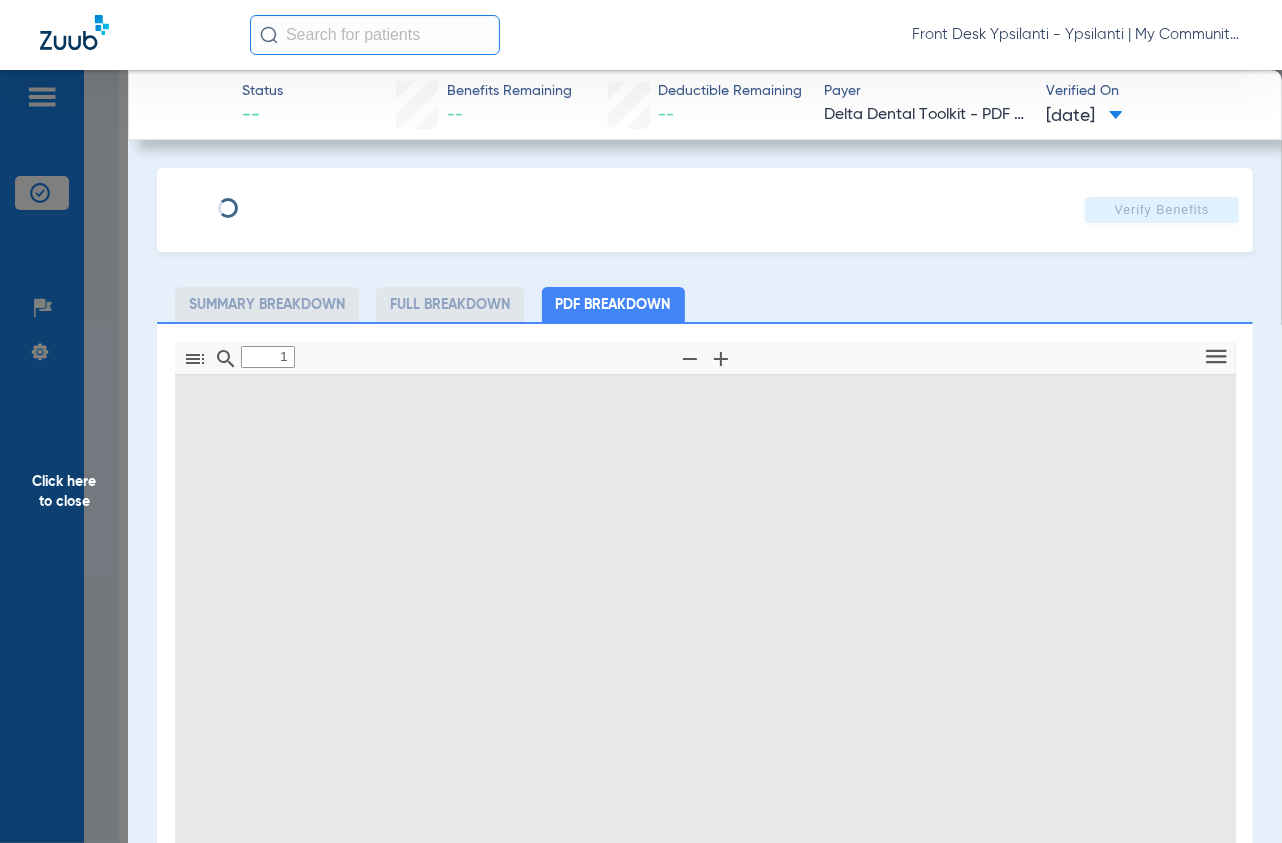 type on "0" 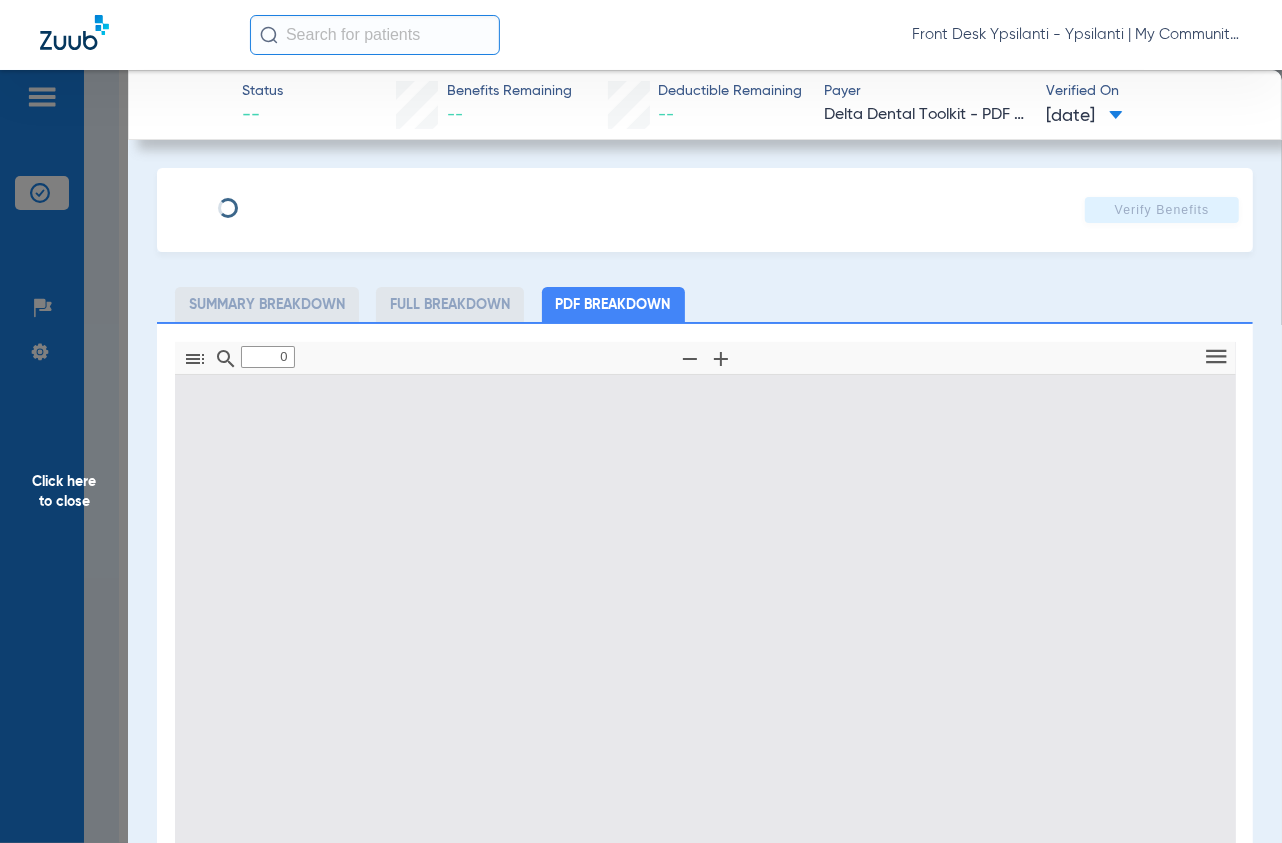 type on "1" 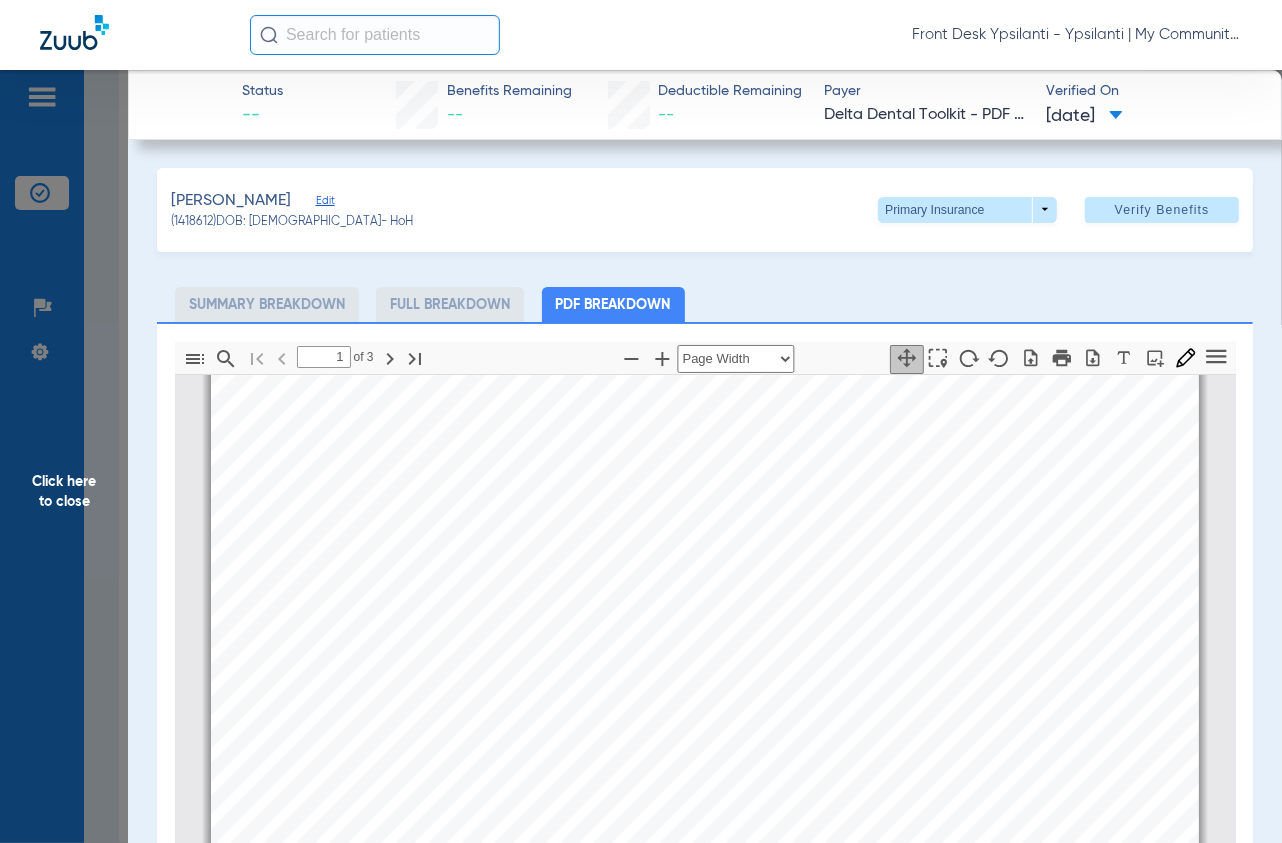 scroll, scrollTop: 453, scrollLeft: 0, axis: vertical 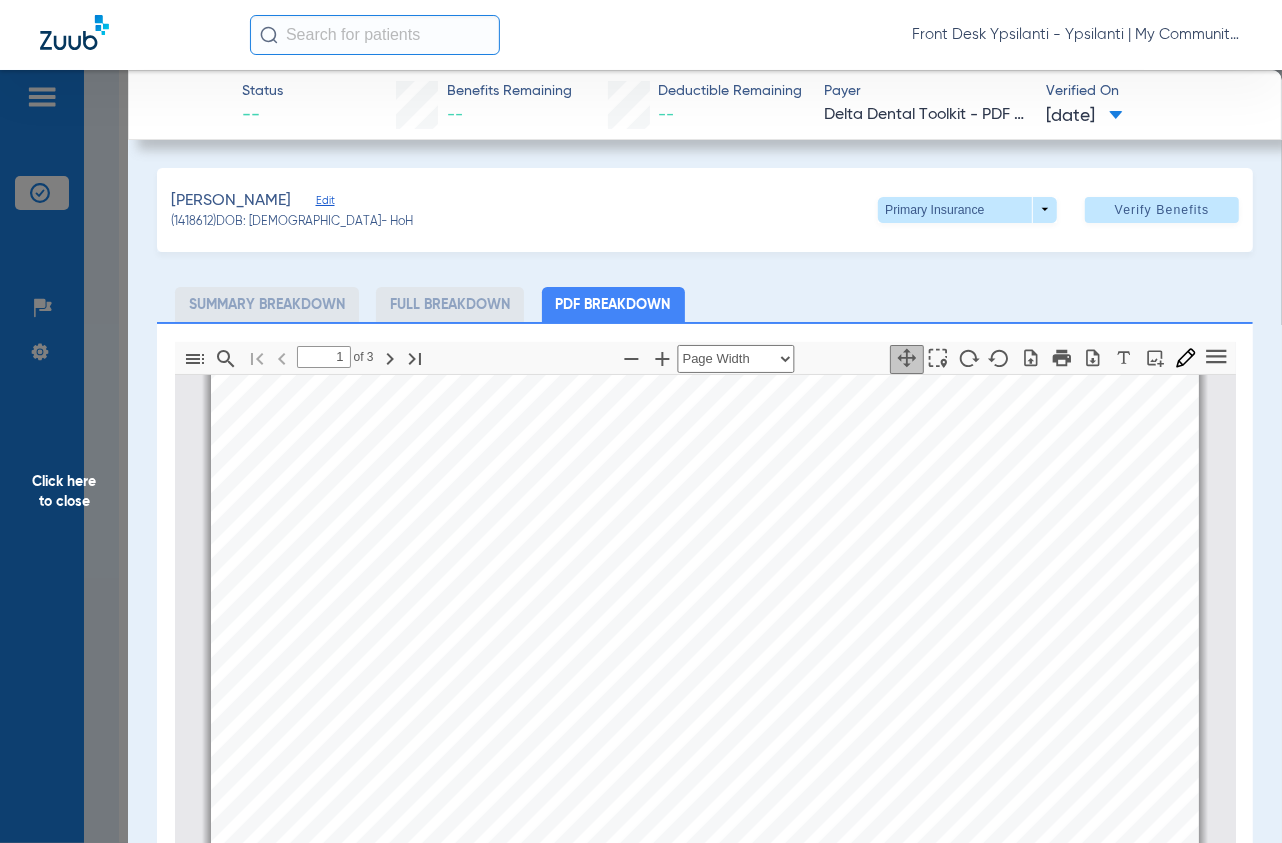 drag, startPoint x: 112, startPoint y: 235, endPoint x: 422, endPoint y: 304, distance: 317.5862 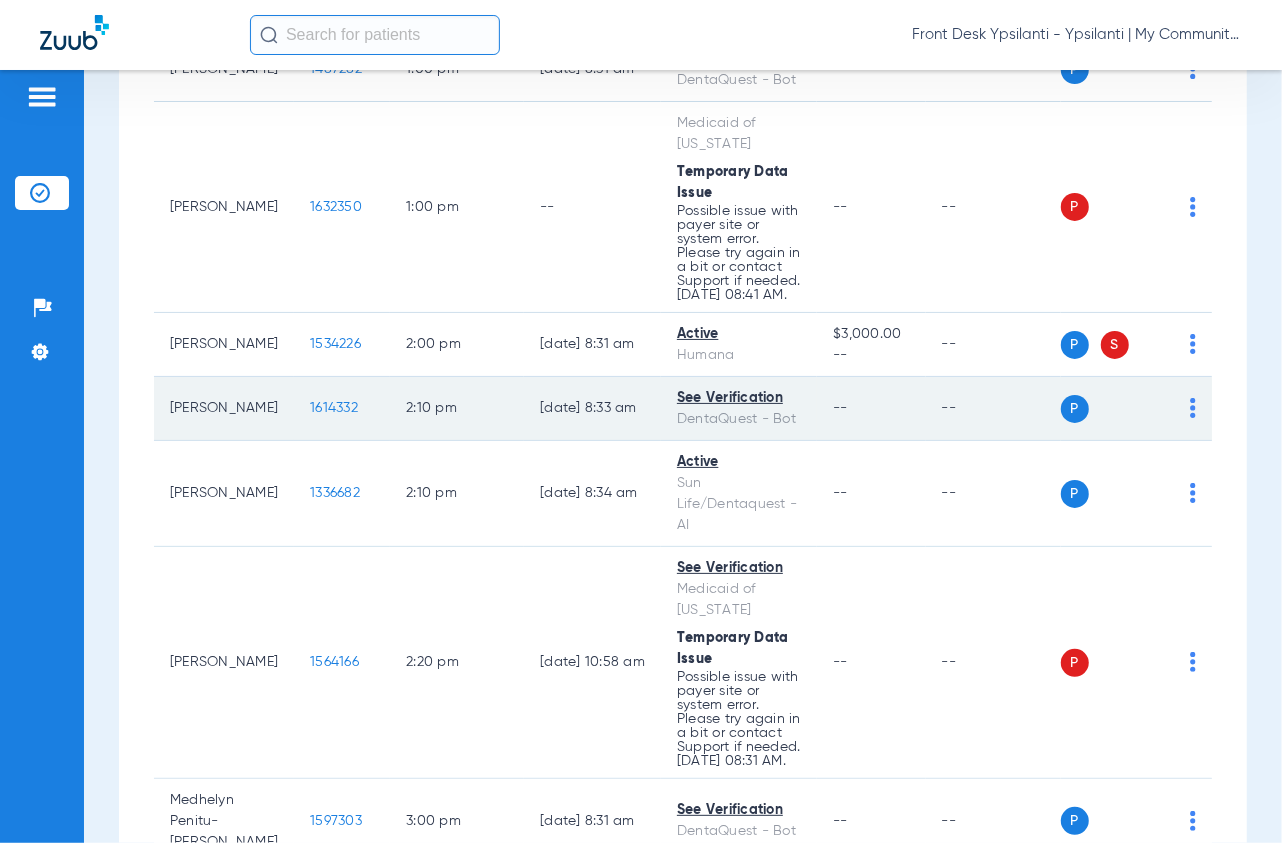 scroll, scrollTop: 3111, scrollLeft: 0, axis: vertical 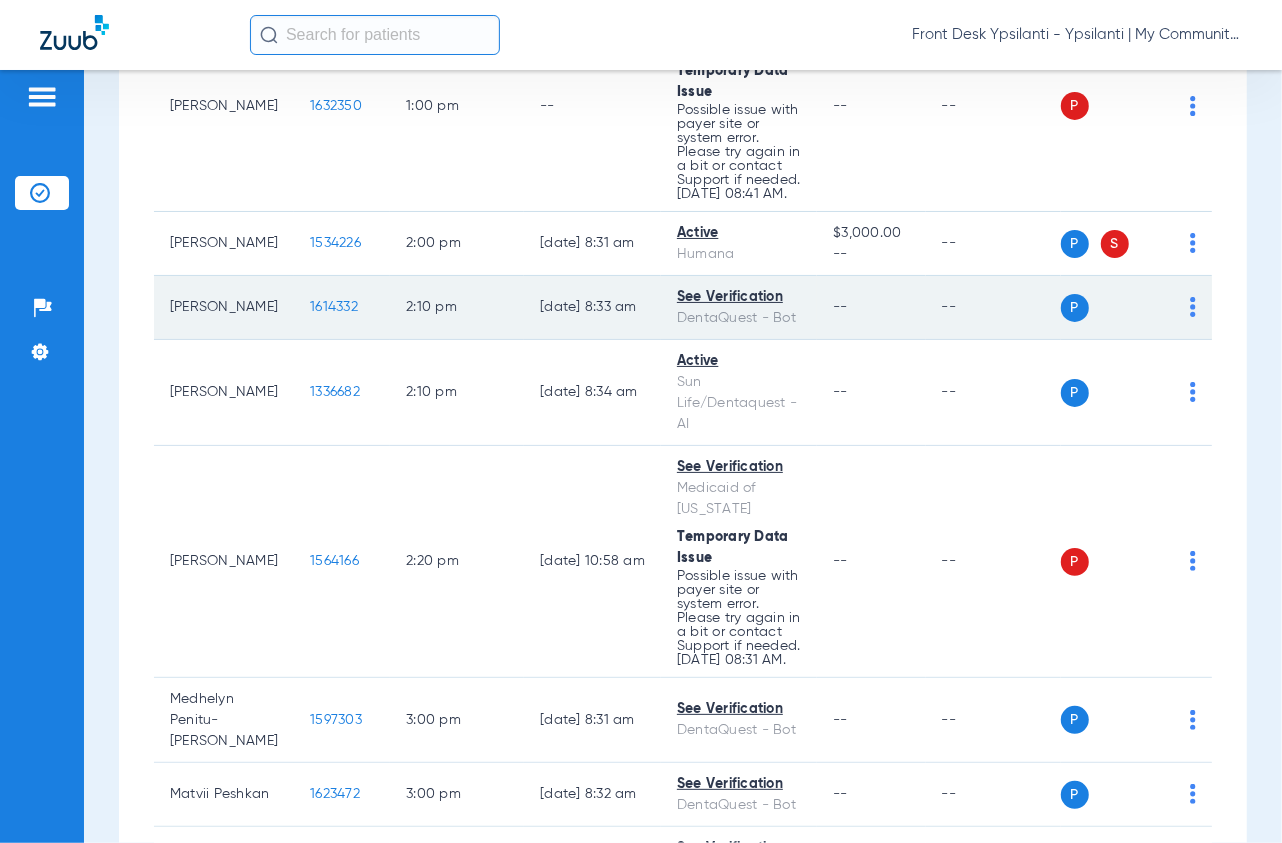 click on "1614332" 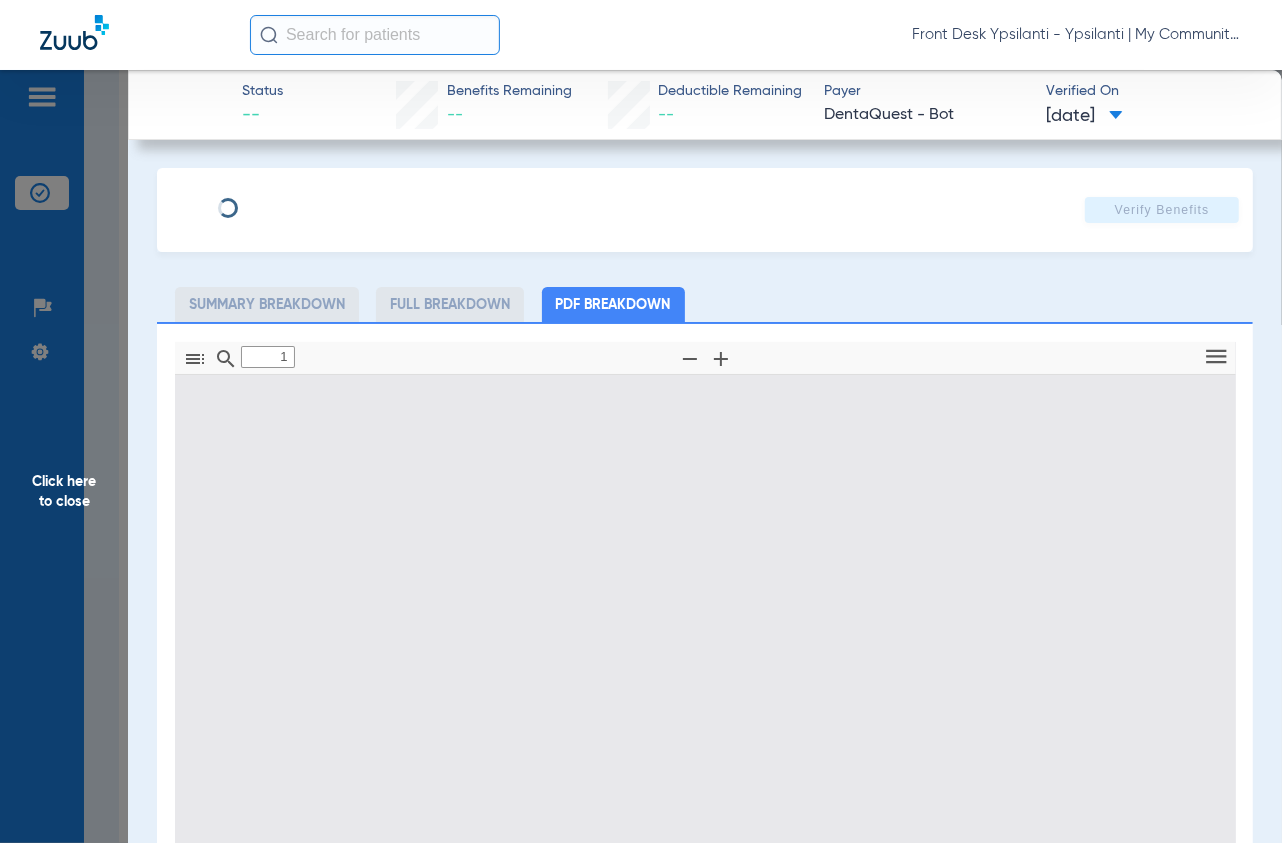 type on "0" 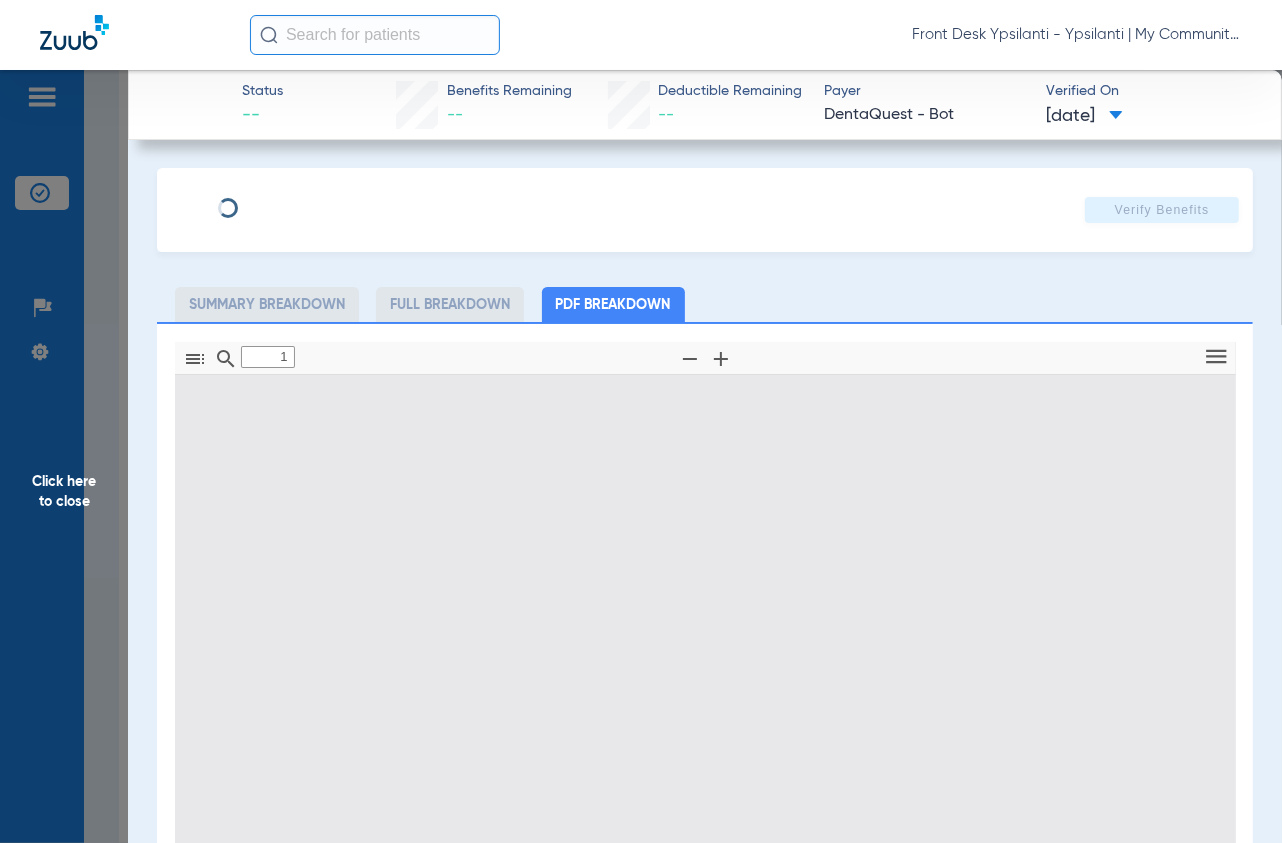 select on "page-width" 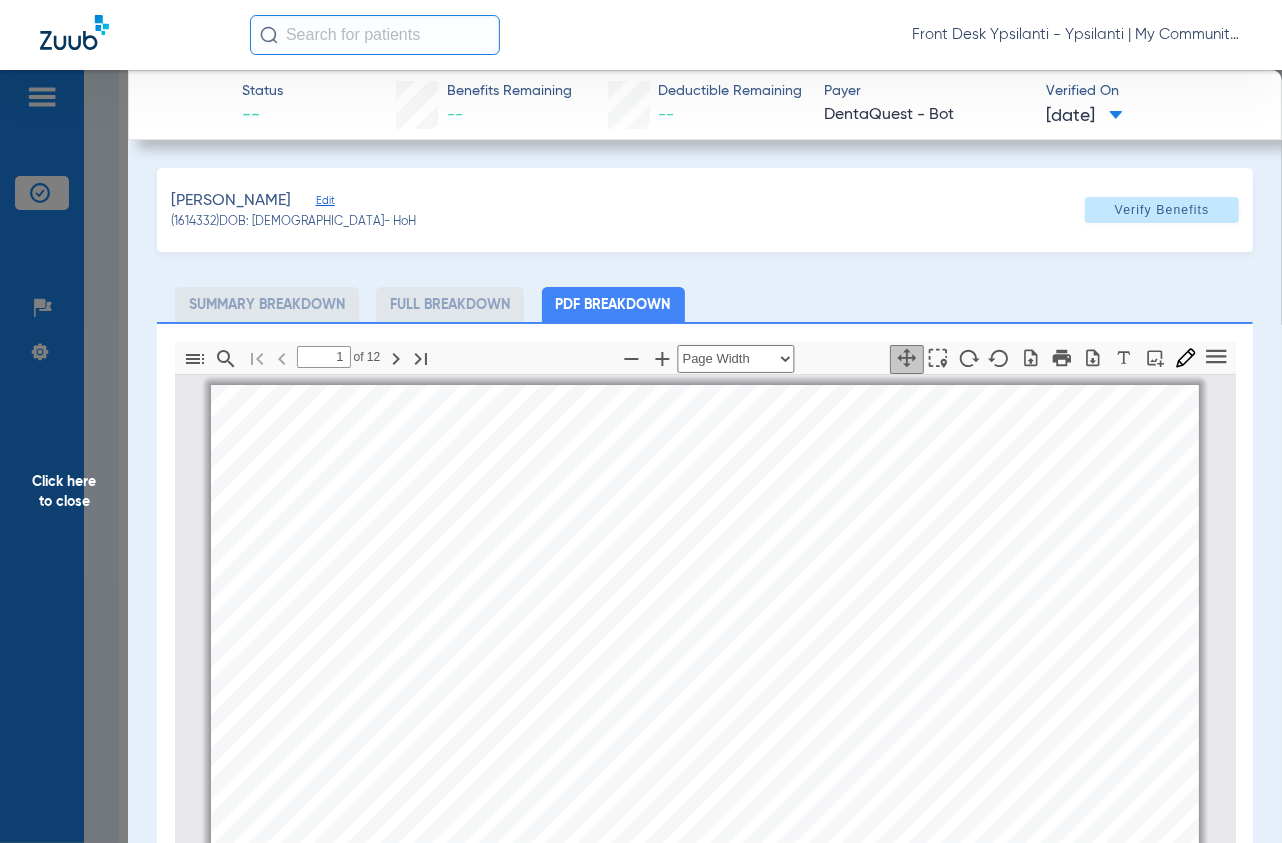 scroll, scrollTop: 9, scrollLeft: 0, axis: vertical 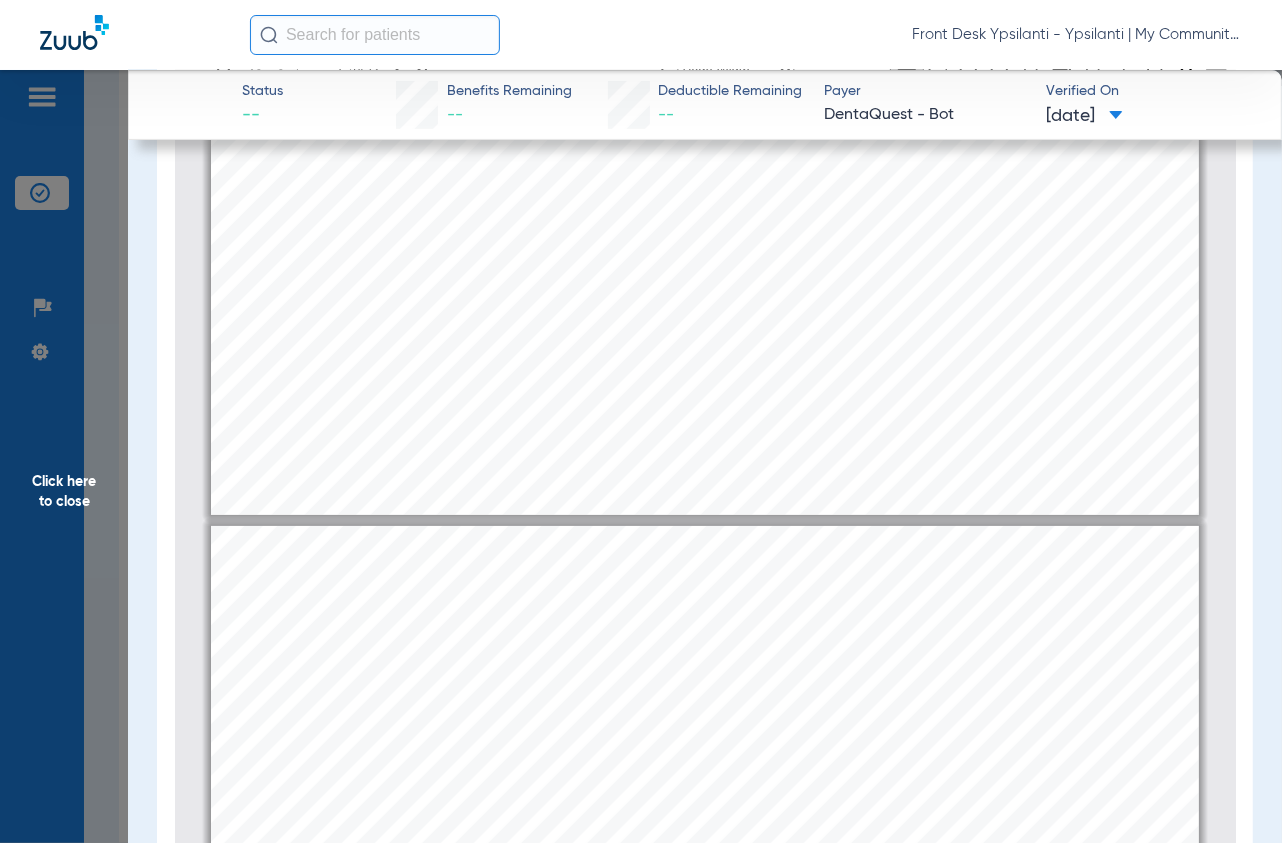 type on "2" 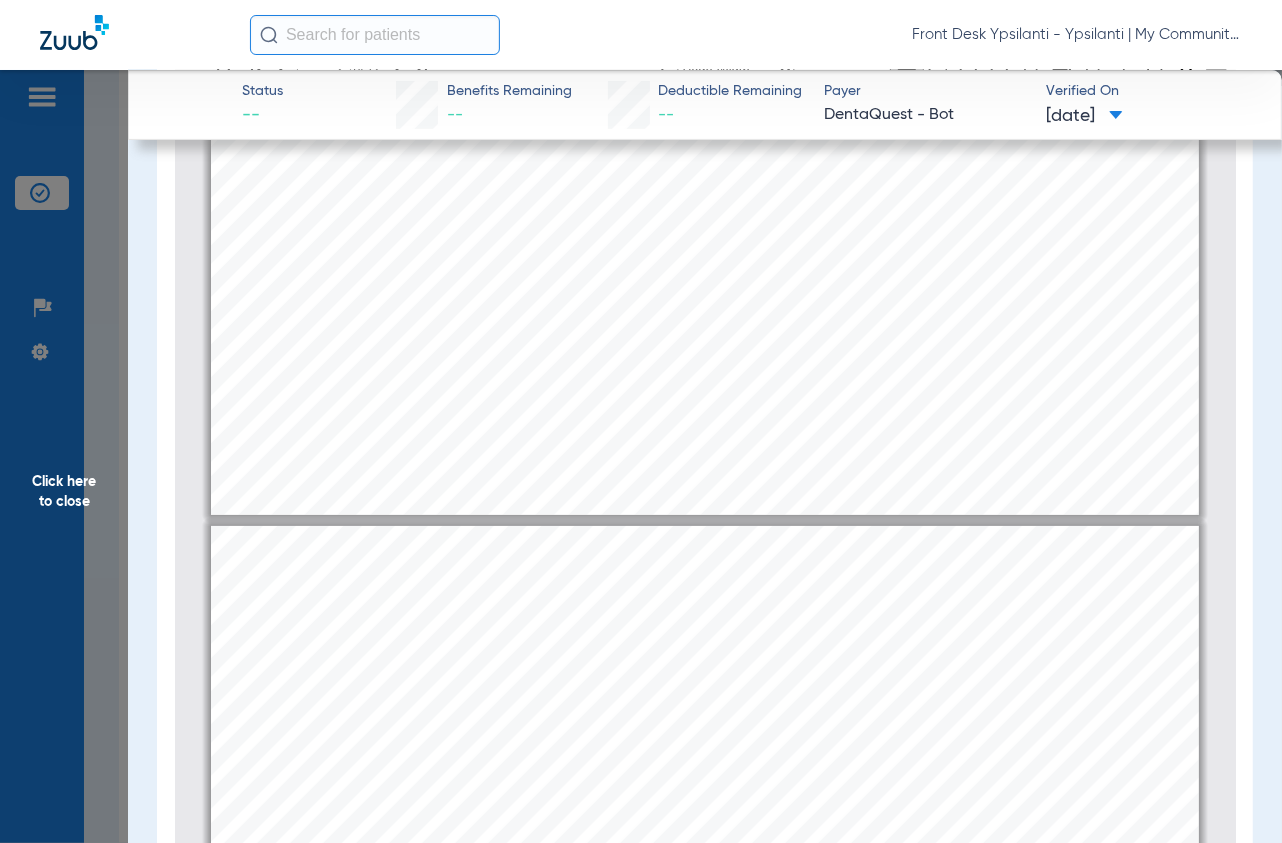 scroll, scrollTop: 564, scrollLeft: 0, axis: vertical 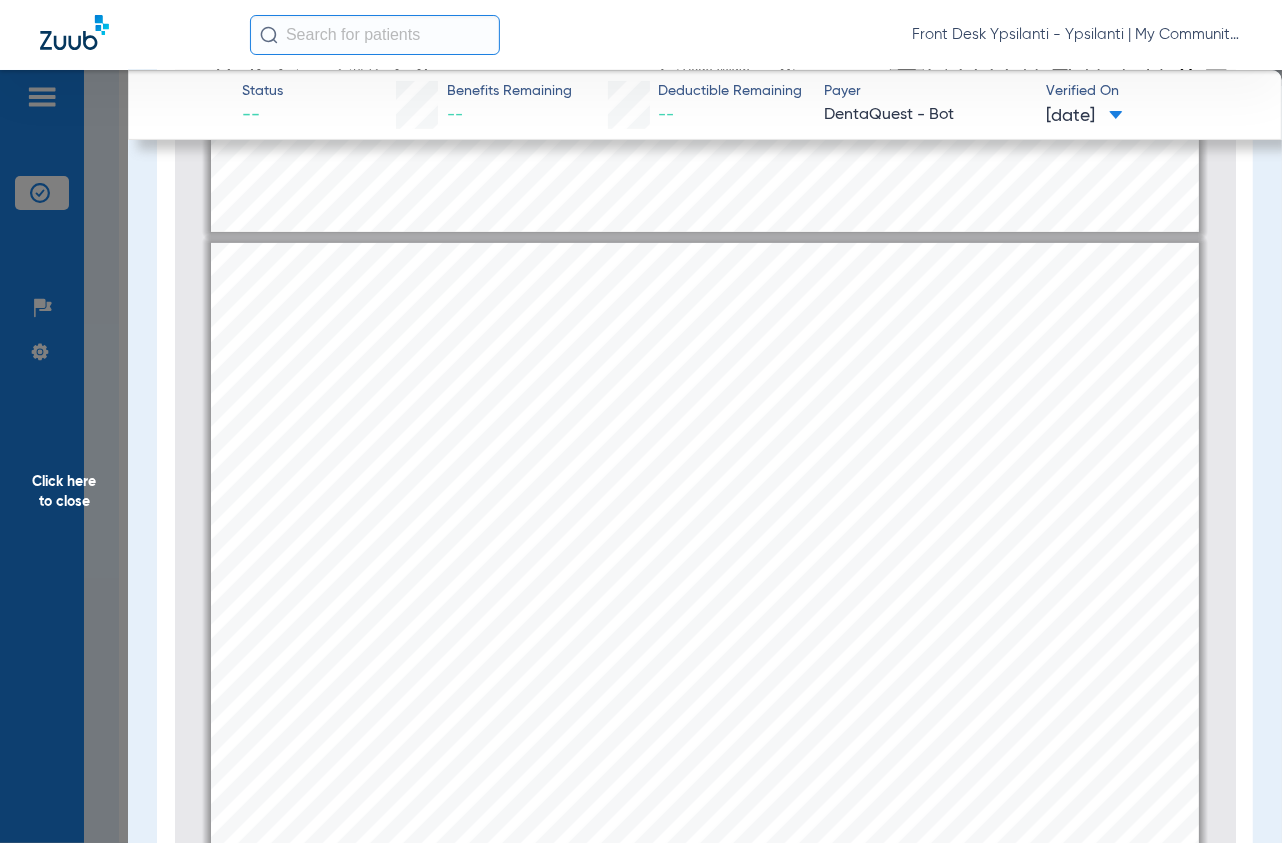 drag, startPoint x: 92, startPoint y: 242, endPoint x: 1253, endPoint y: 408, distance: 1172.8074 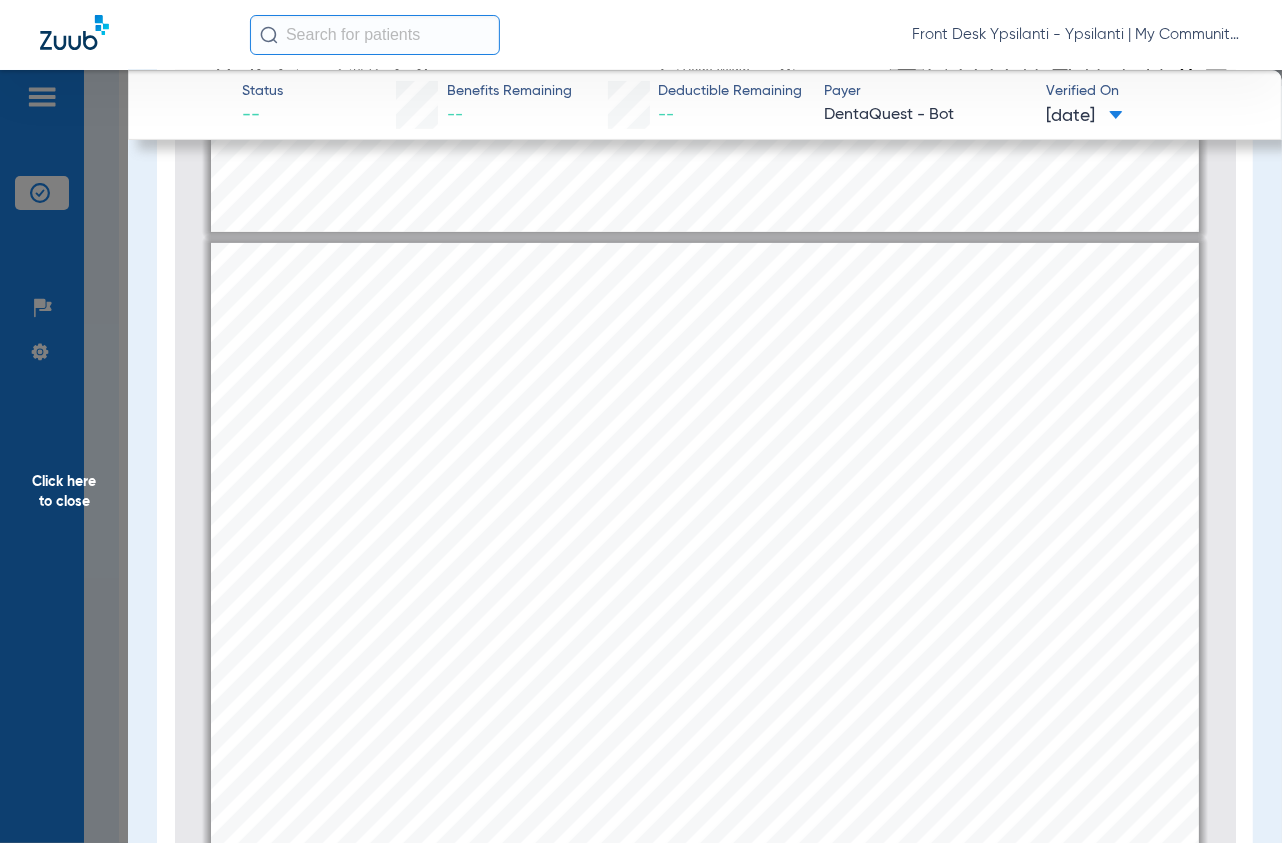 click on "Click here to close" 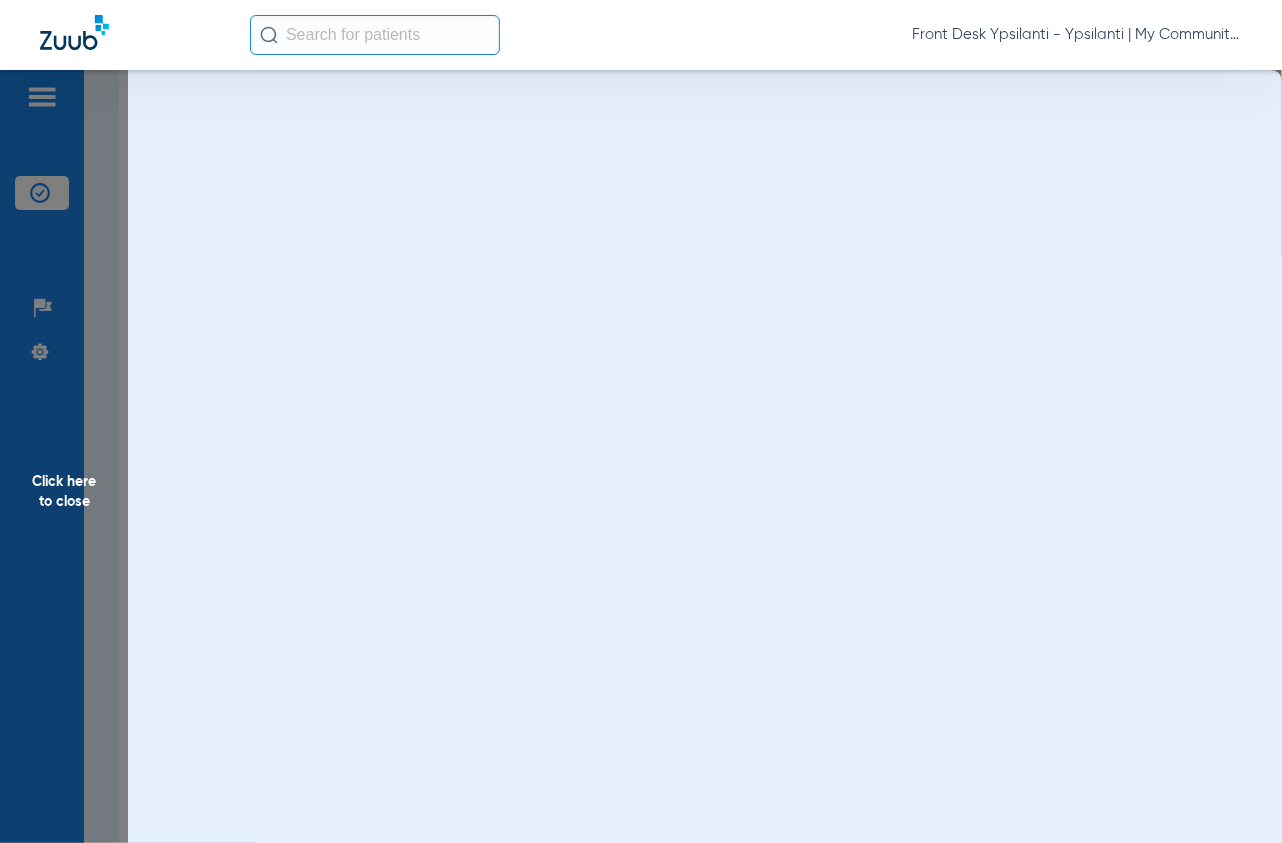 scroll, scrollTop: 0, scrollLeft: 0, axis: both 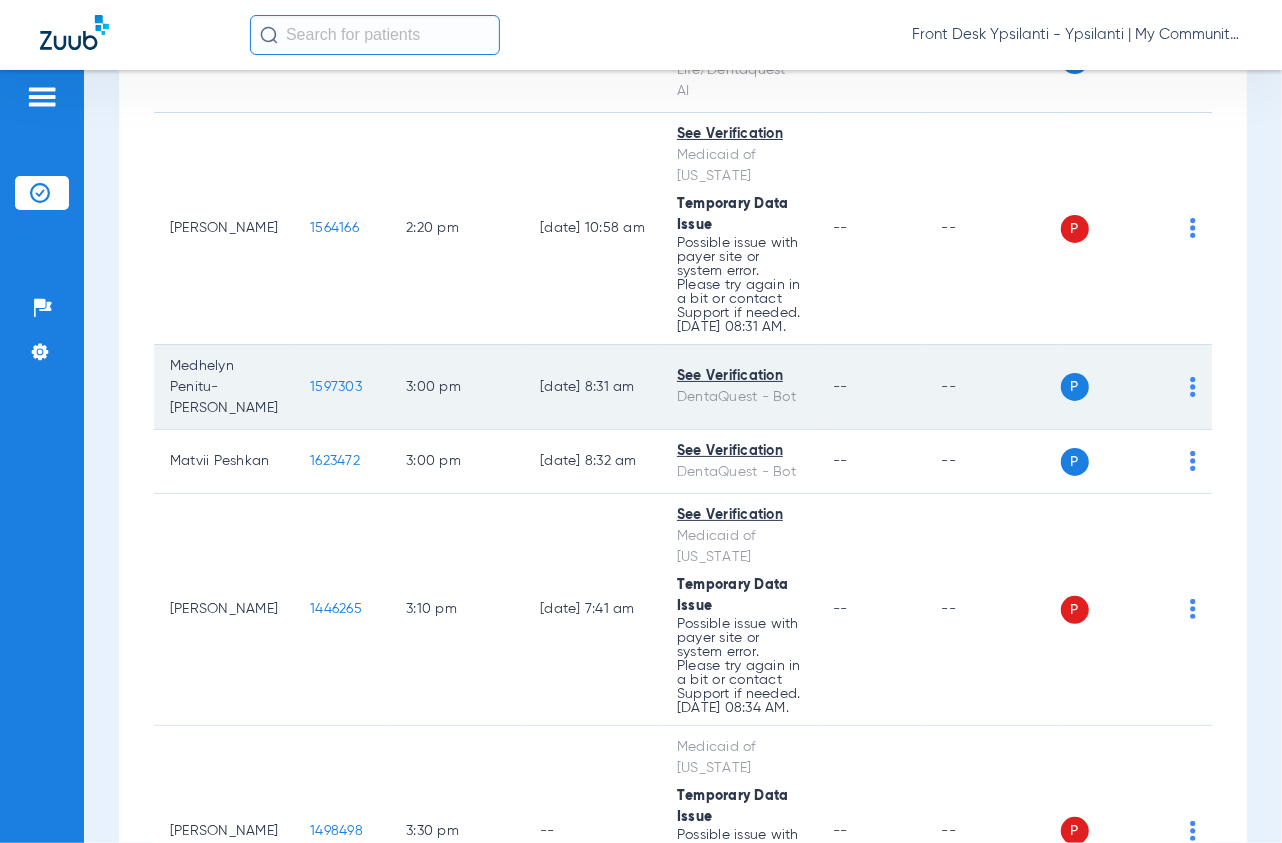click on "1597303" 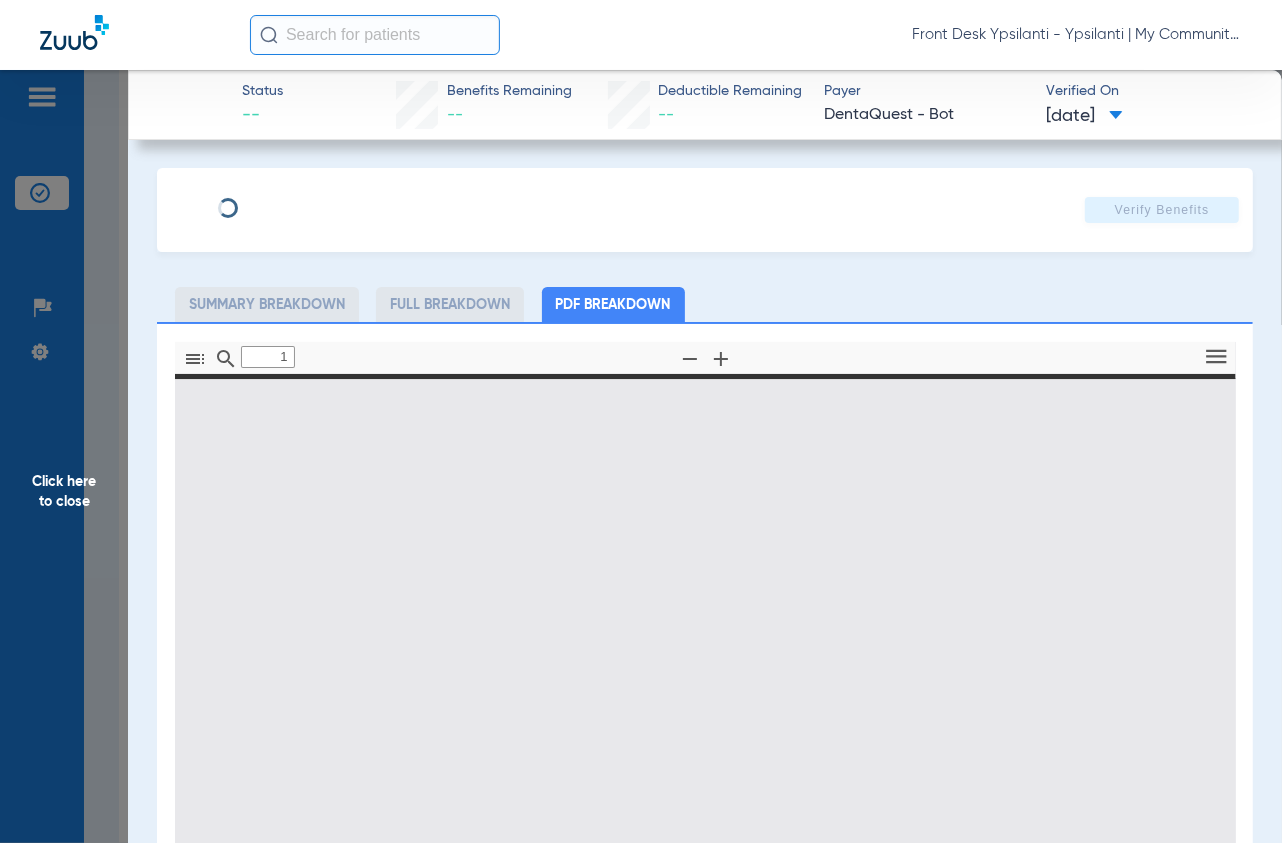 click on "Summary Breakdown   Full Breakdown   PDF Breakdown" 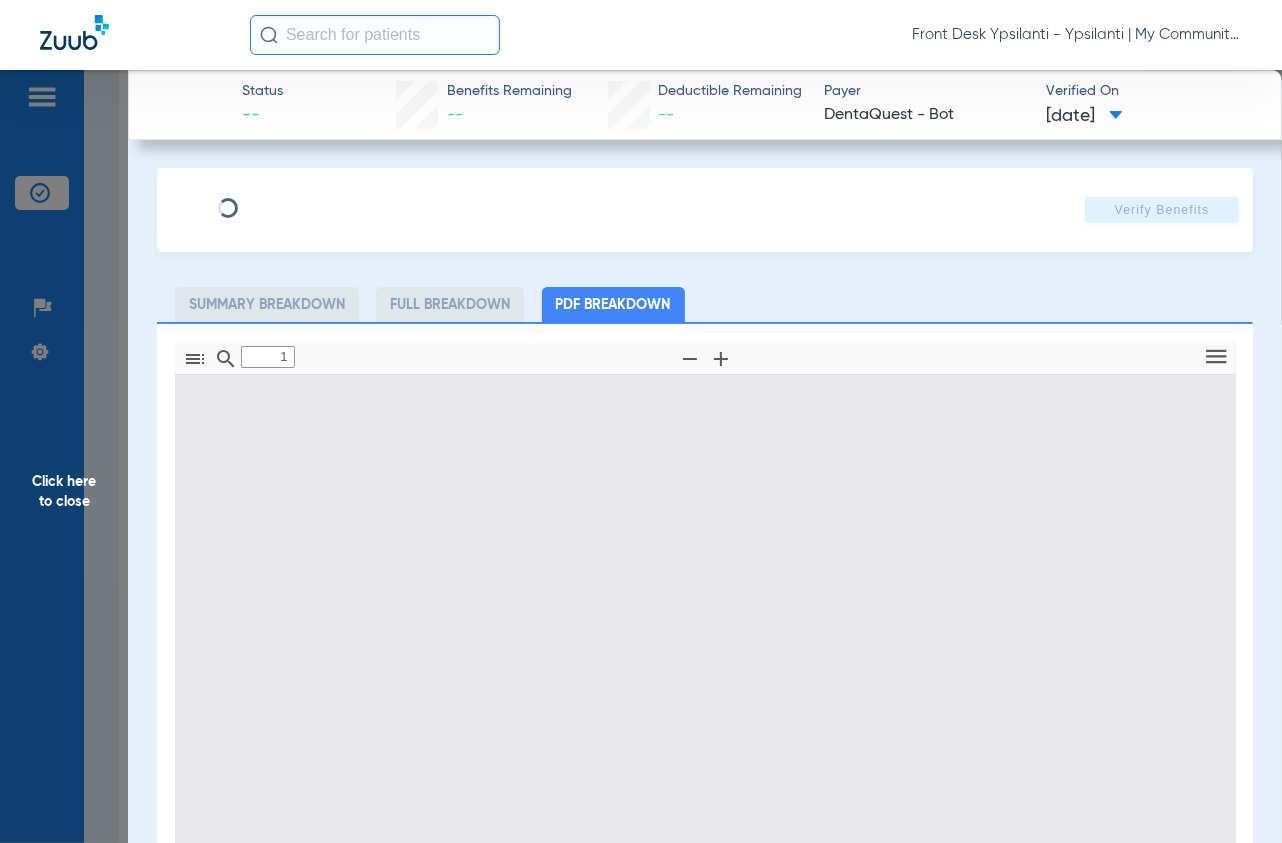 type on "0" 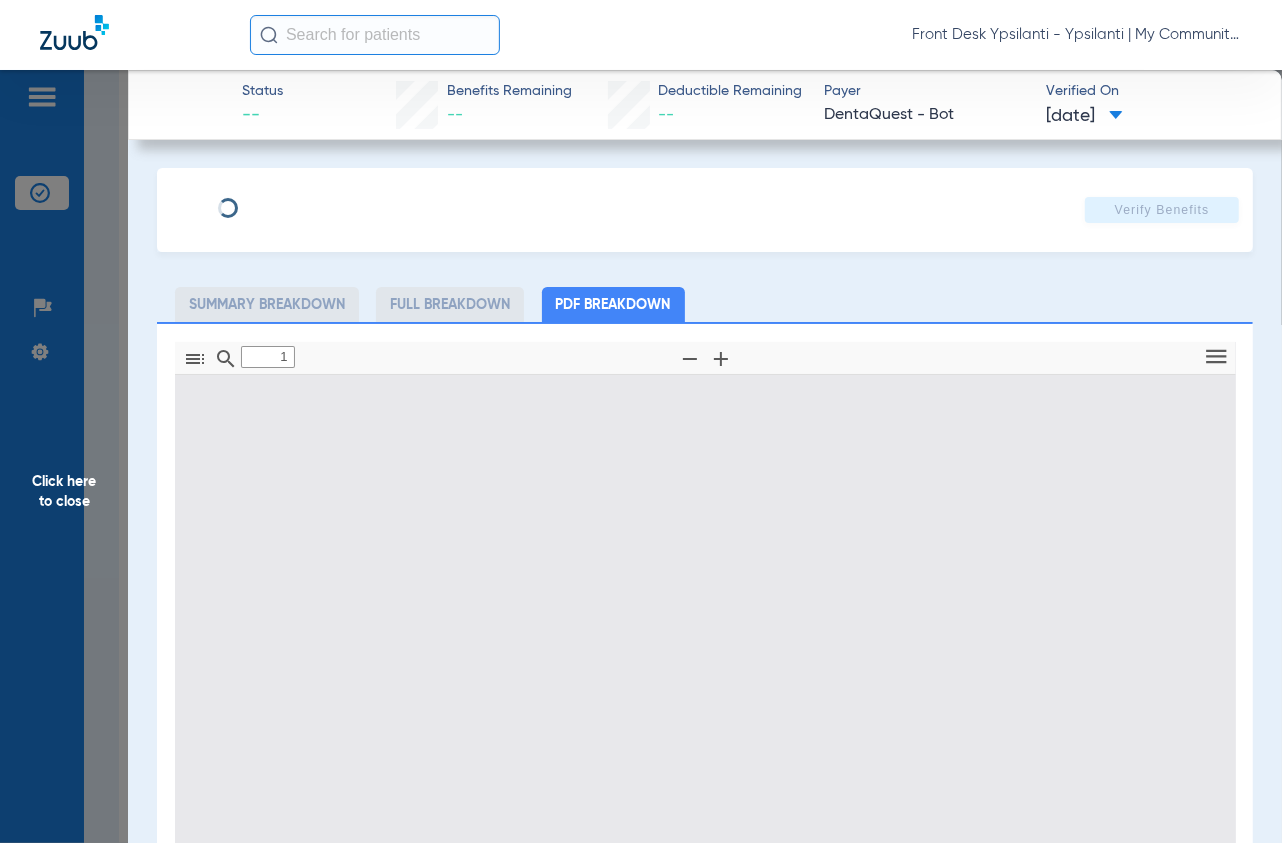 select on "page-width" 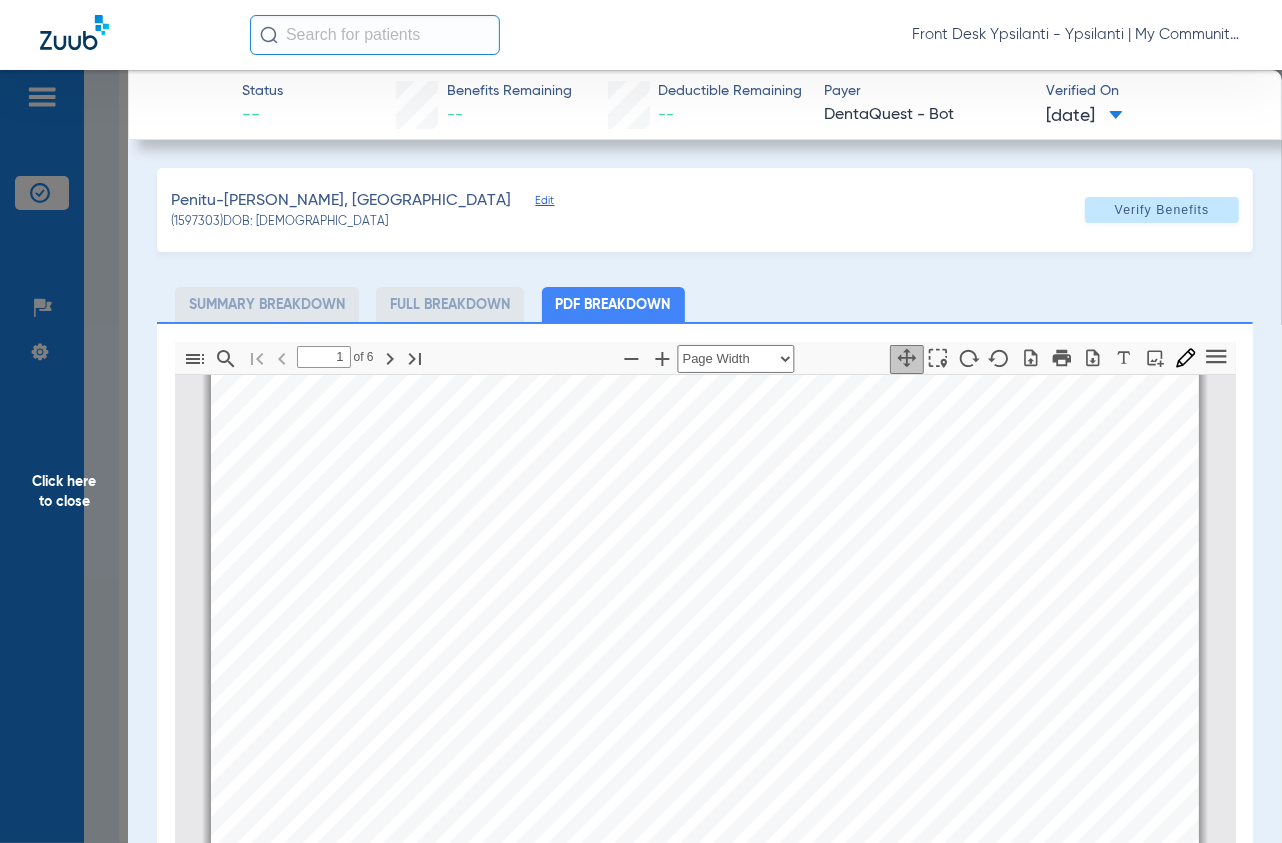 type on "2" 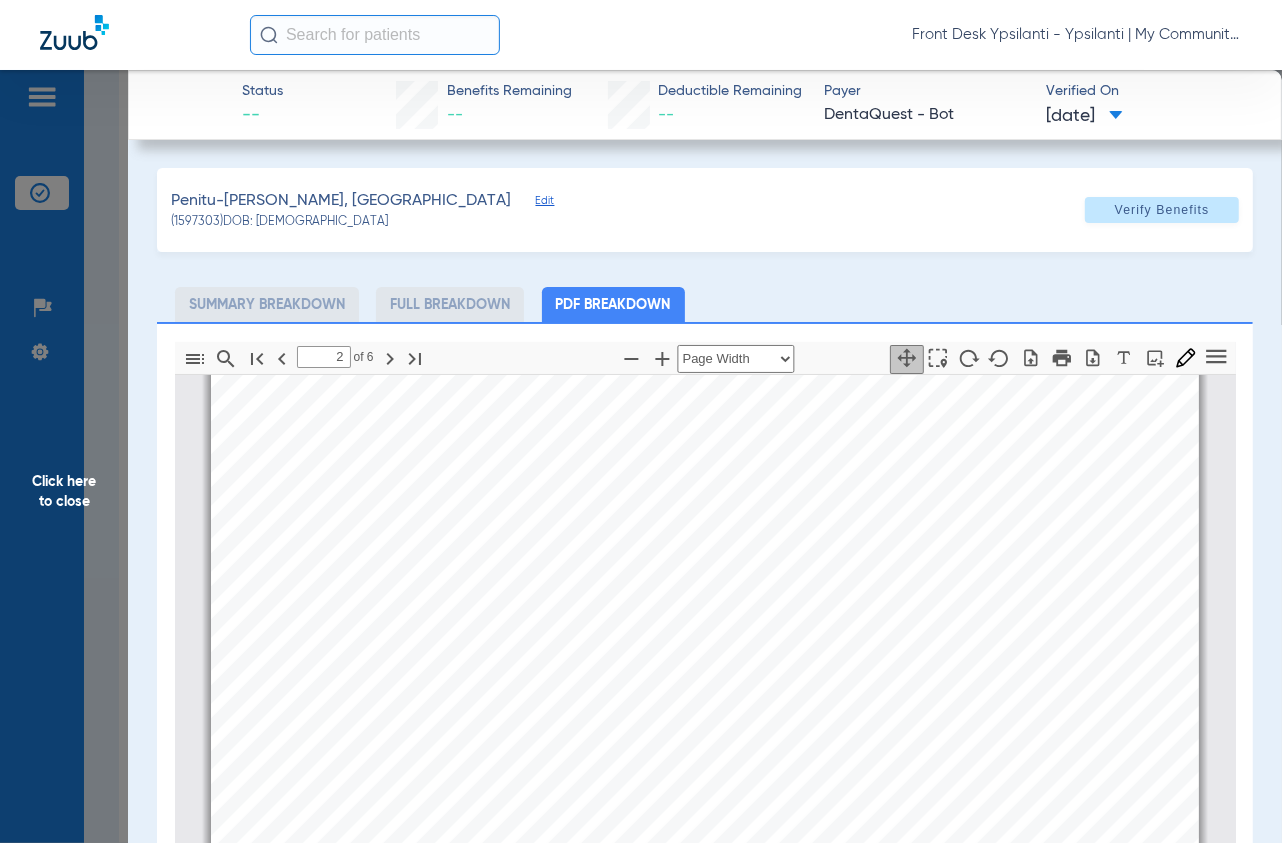 scroll, scrollTop: 564, scrollLeft: 0, axis: vertical 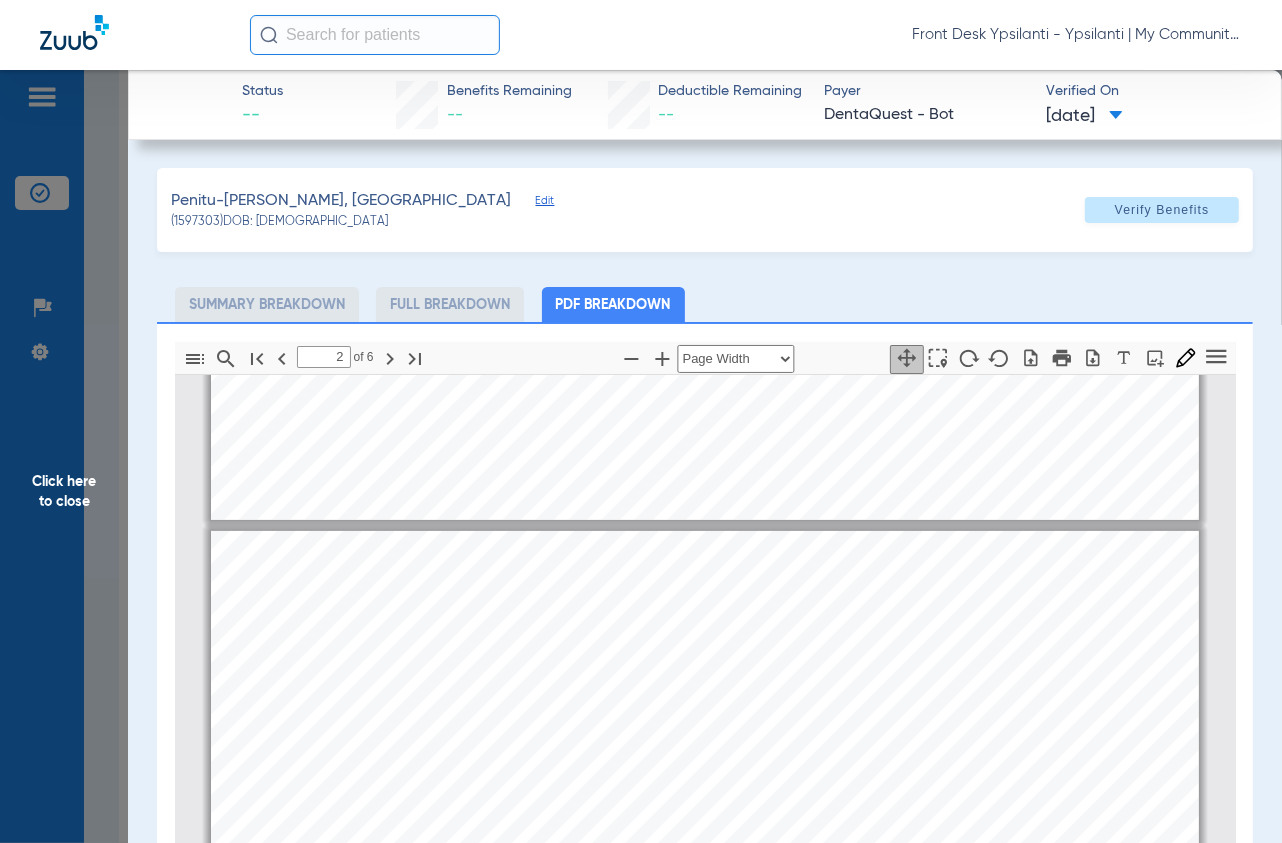 drag, startPoint x: 88, startPoint y: 367, endPoint x: 556, endPoint y: 367, distance: 468 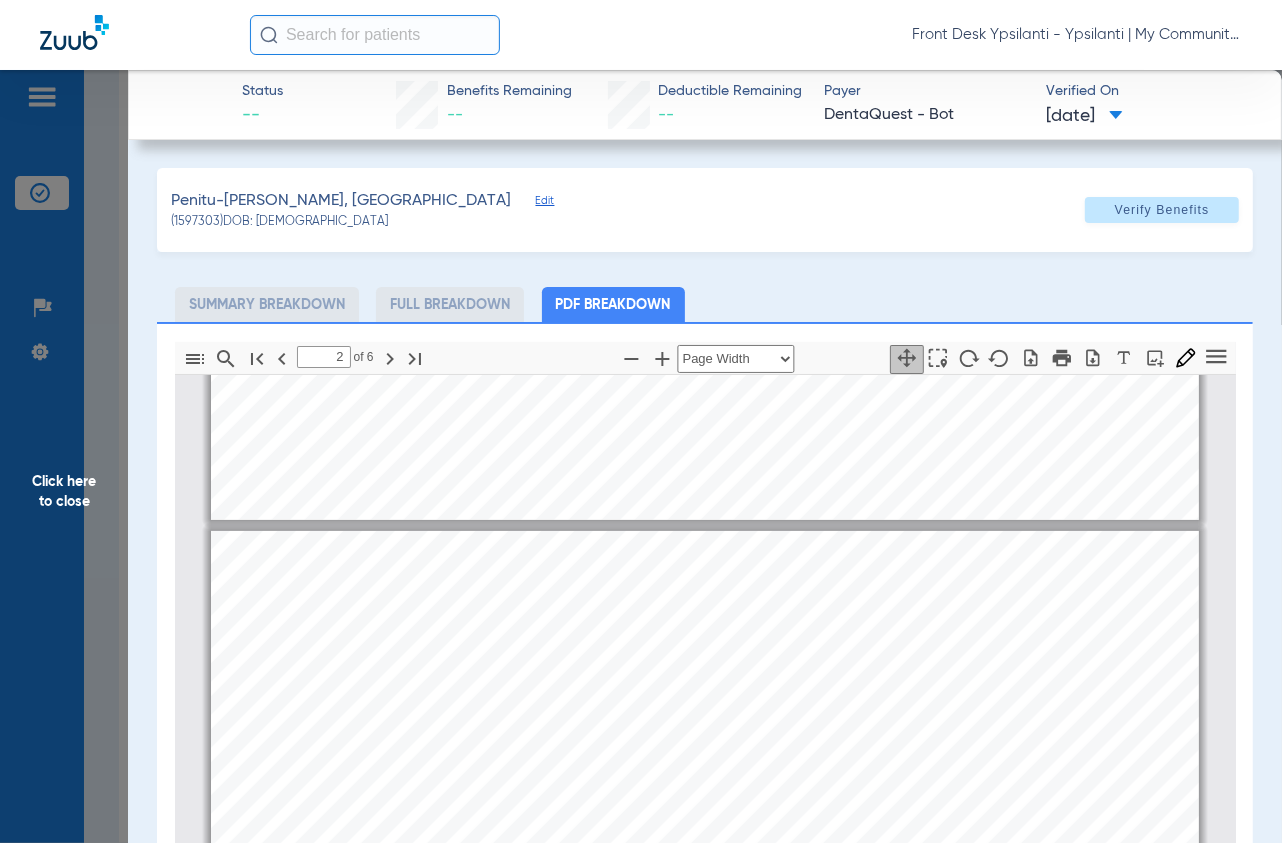 click on "Click here to close" 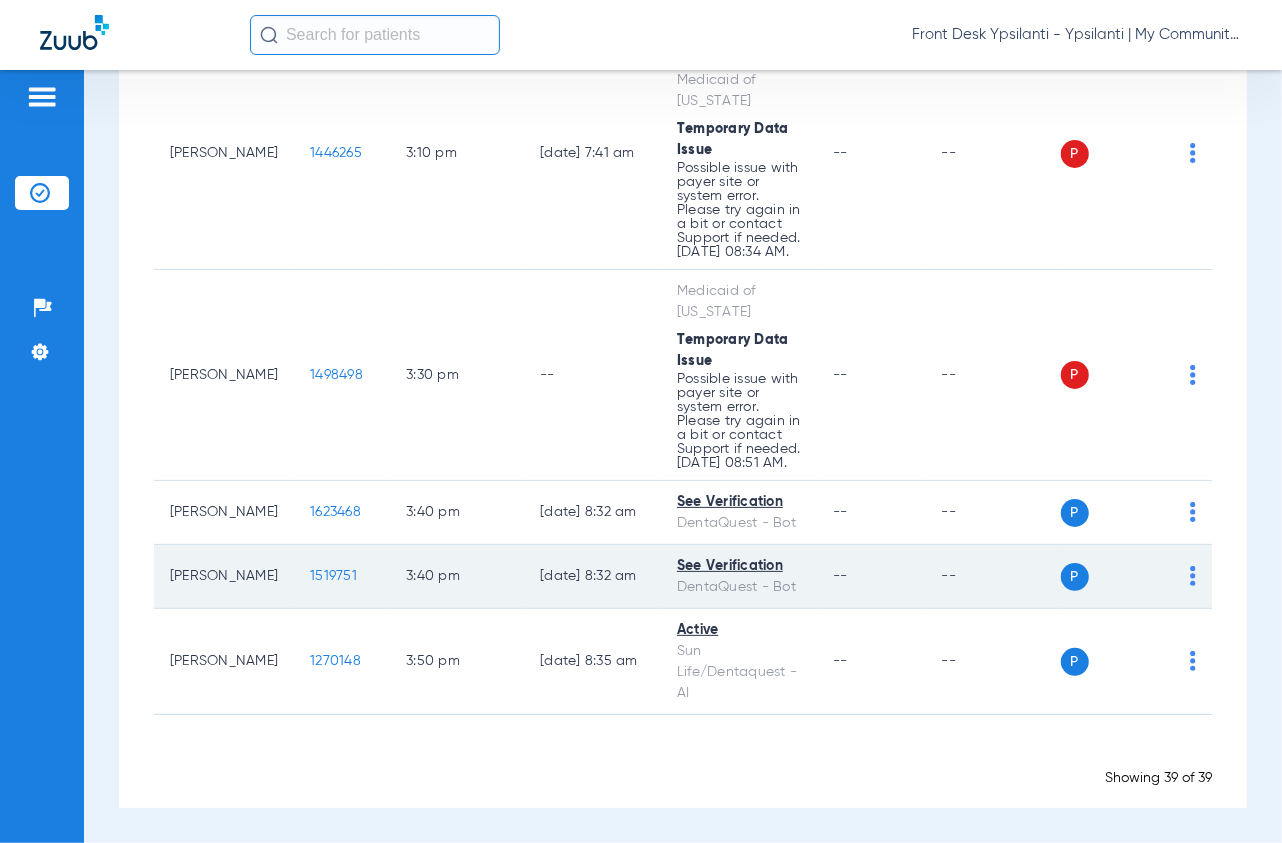 scroll, scrollTop: 4289, scrollLeft: 0, axis: vertical 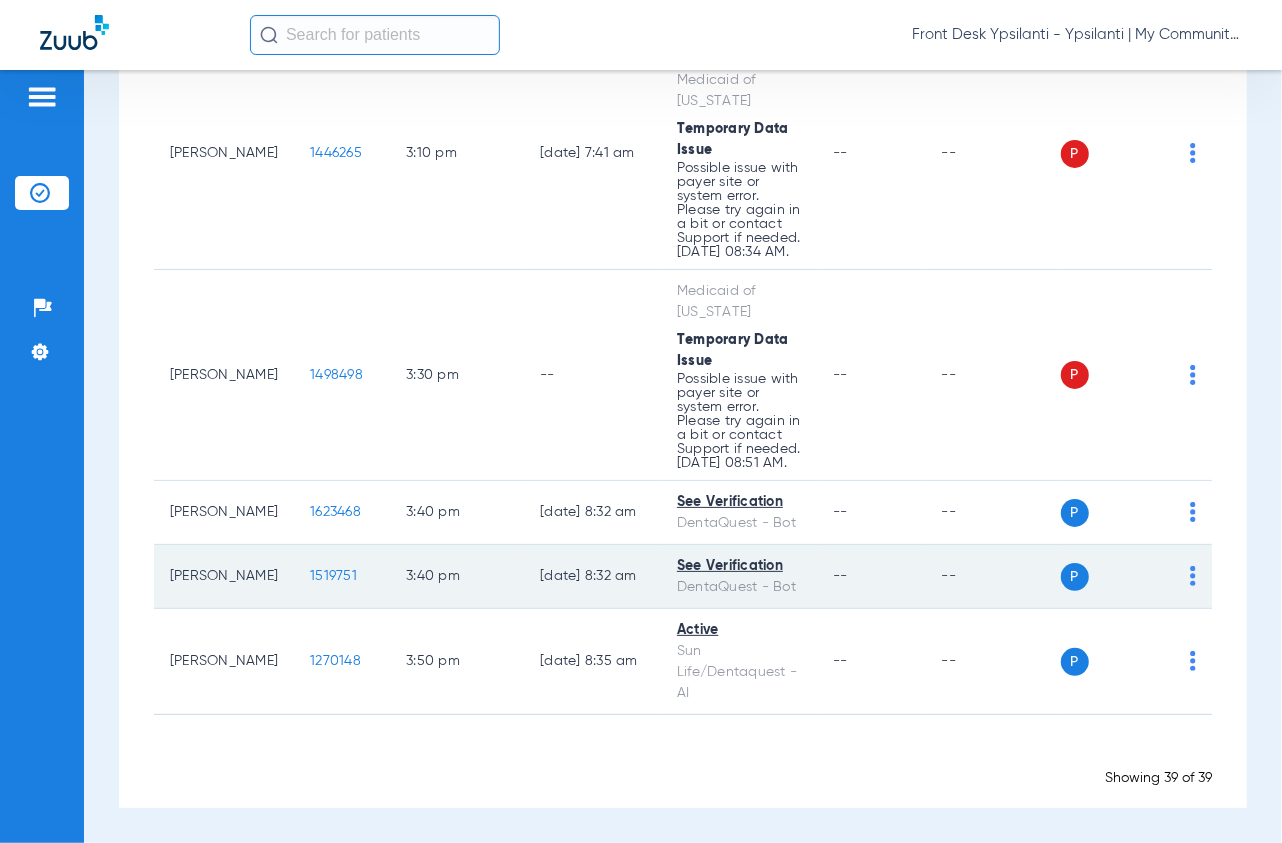 click on "1519751" 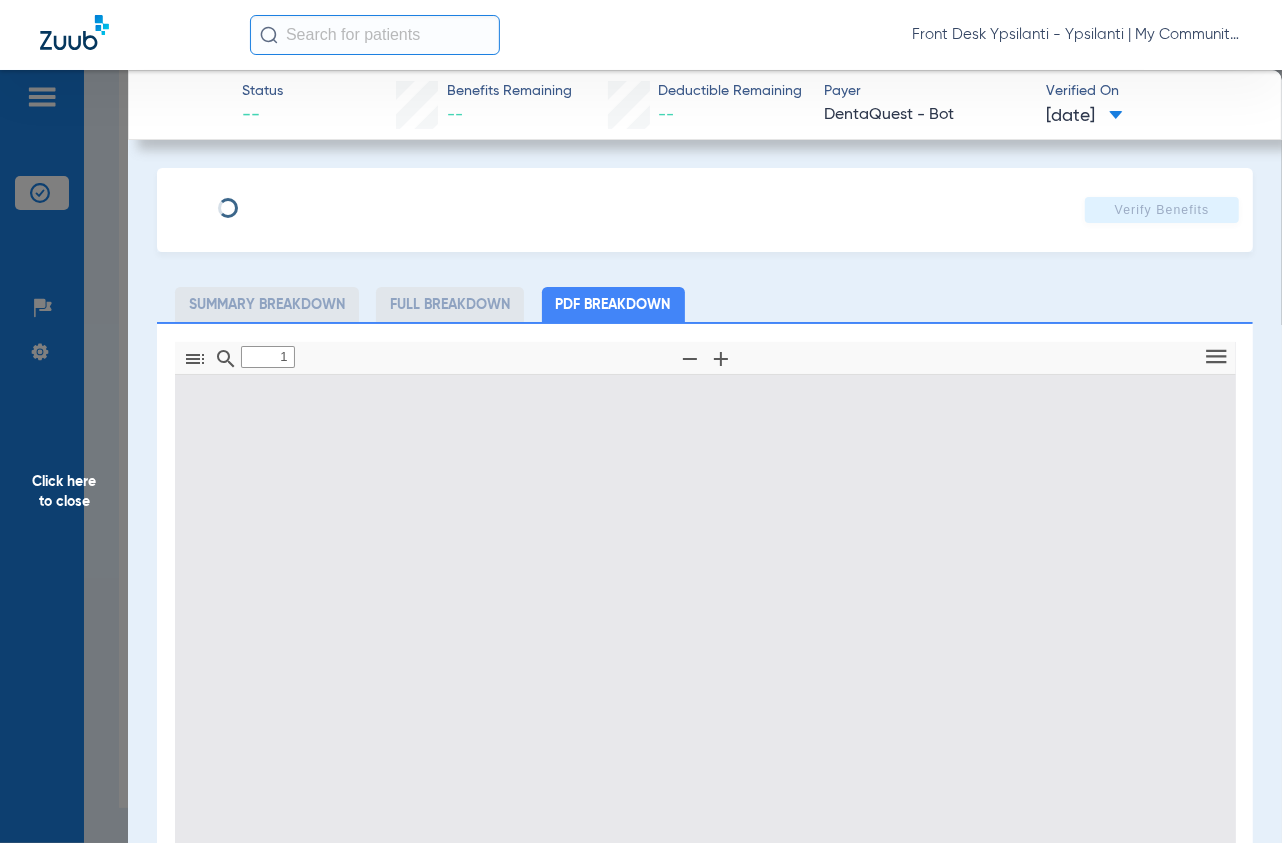 type on "0" 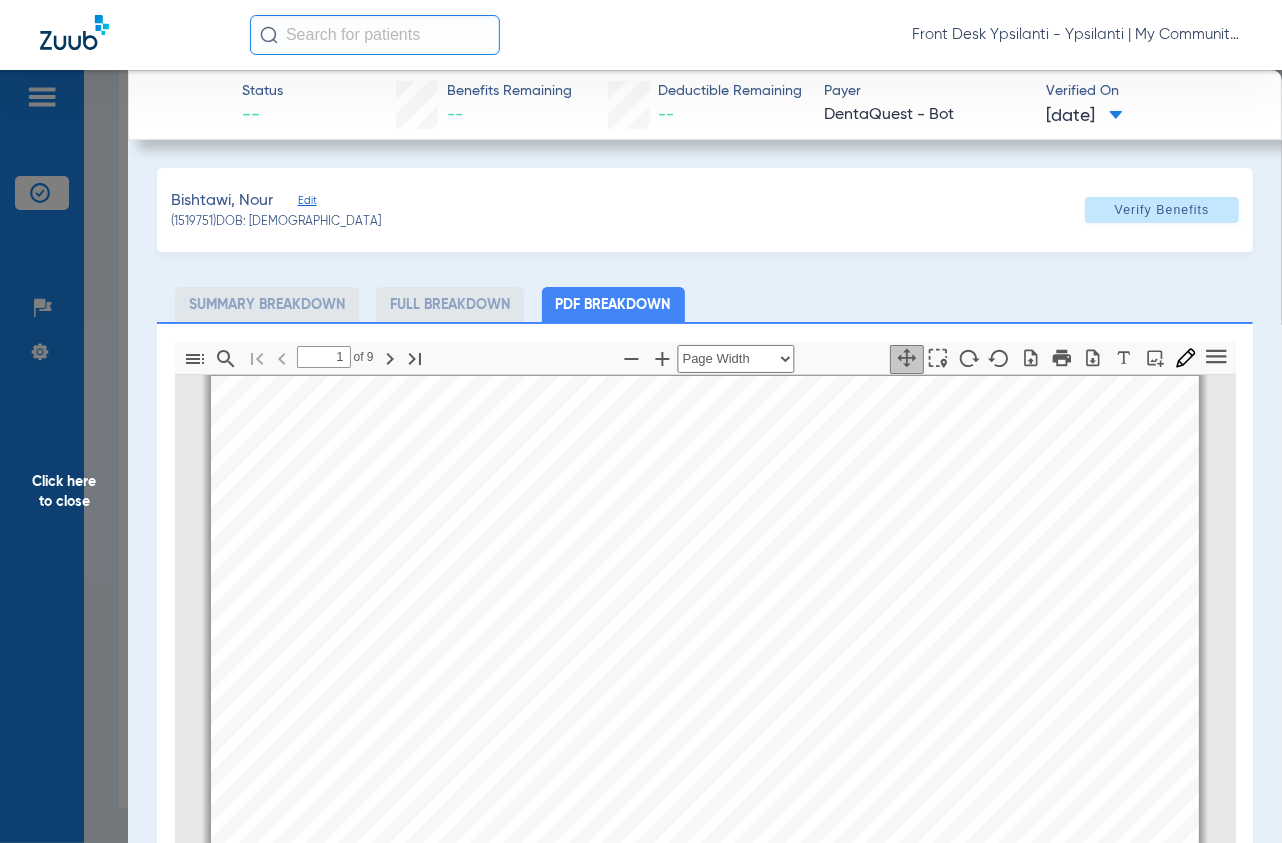 type on "2" 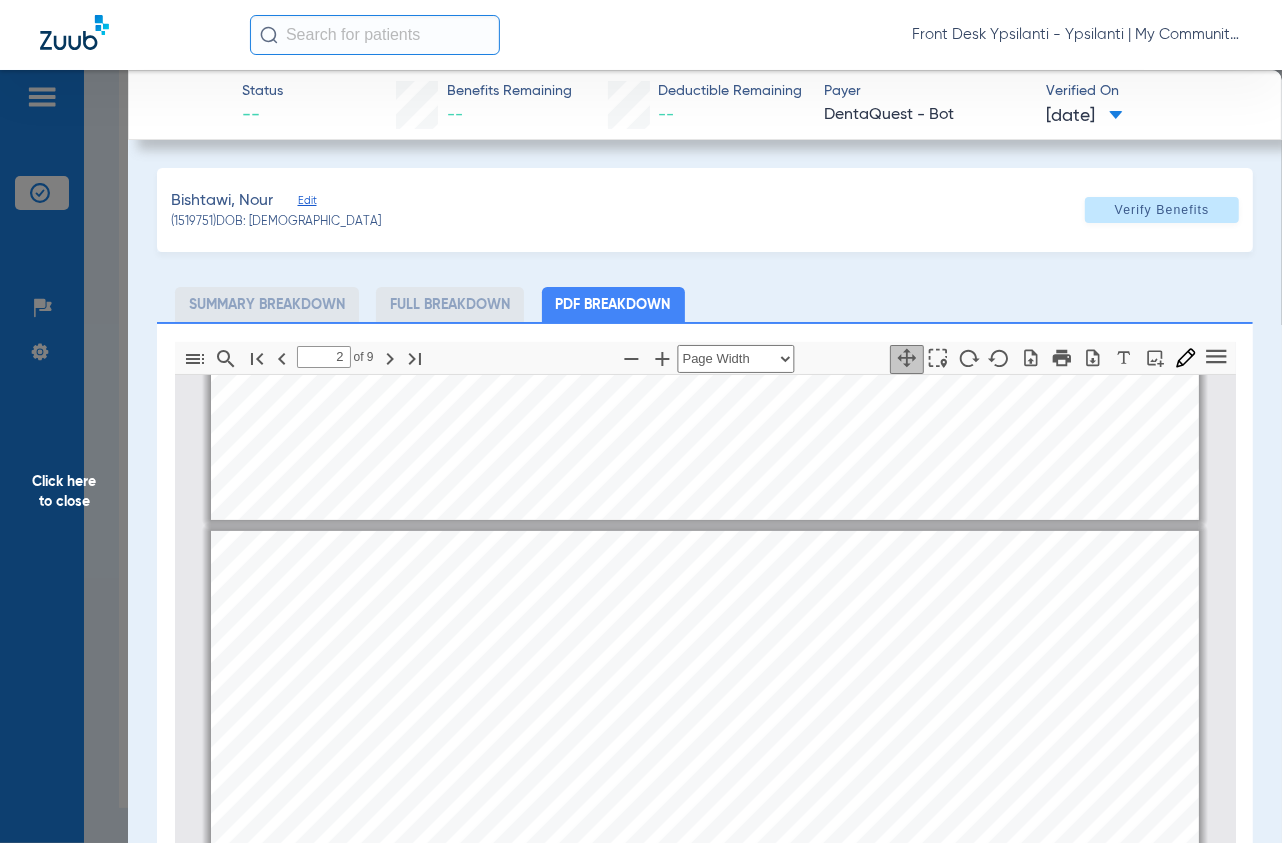 scroll, scrollTop: 675, scrollLeft: 0, axis: vertical 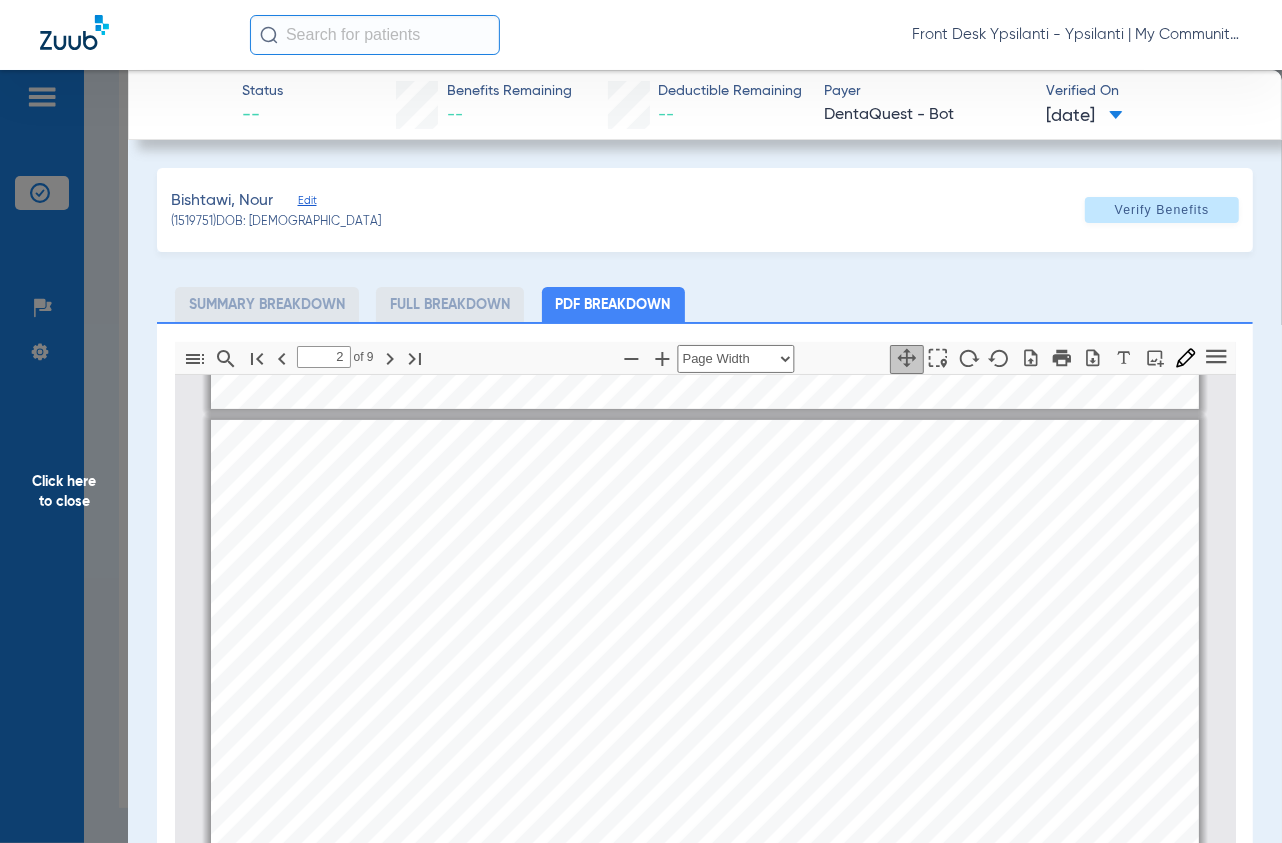 drag, startPoint x: 101, startPoint y: 291, endPoint x: 1261, endPoint y: 477, distance: 1174.8174 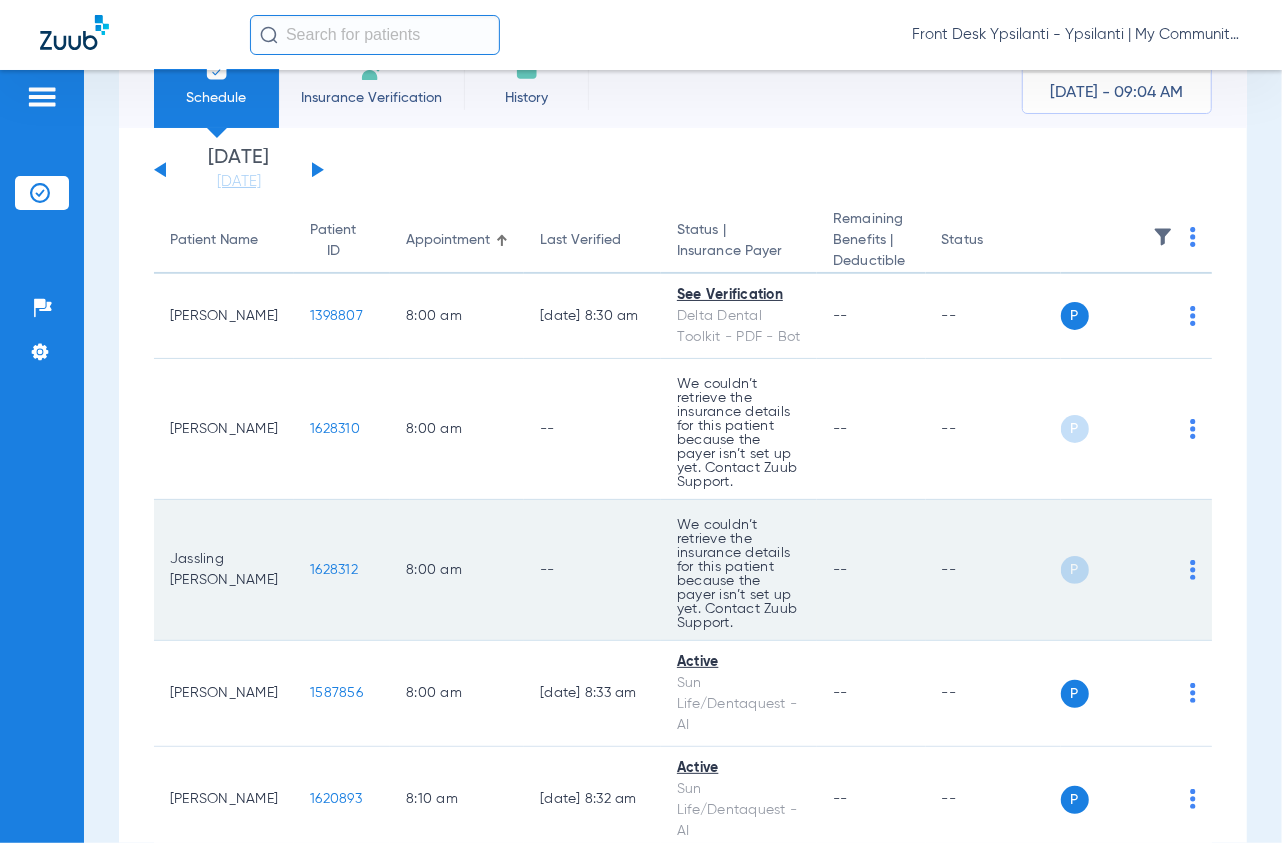scroll, scrollTop: 0, scrollLeft: 0, axis: both 